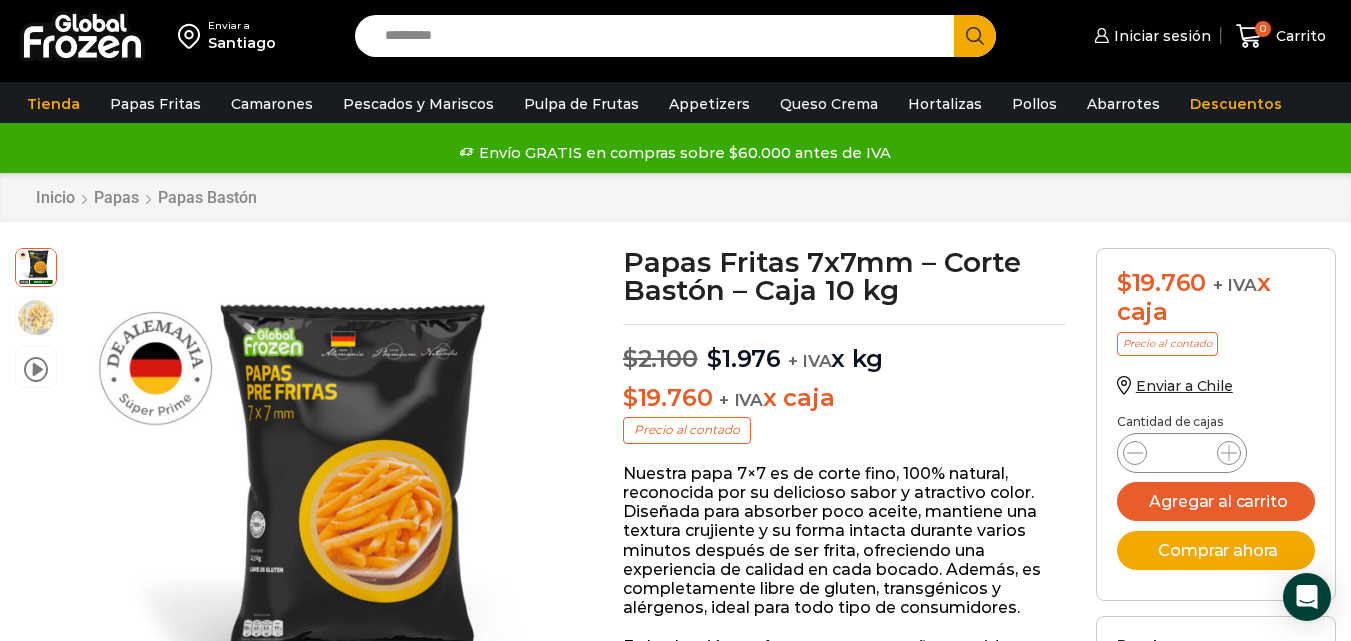 scroll, scrollTop: 1, scrollLeft: 0, axis: vertical 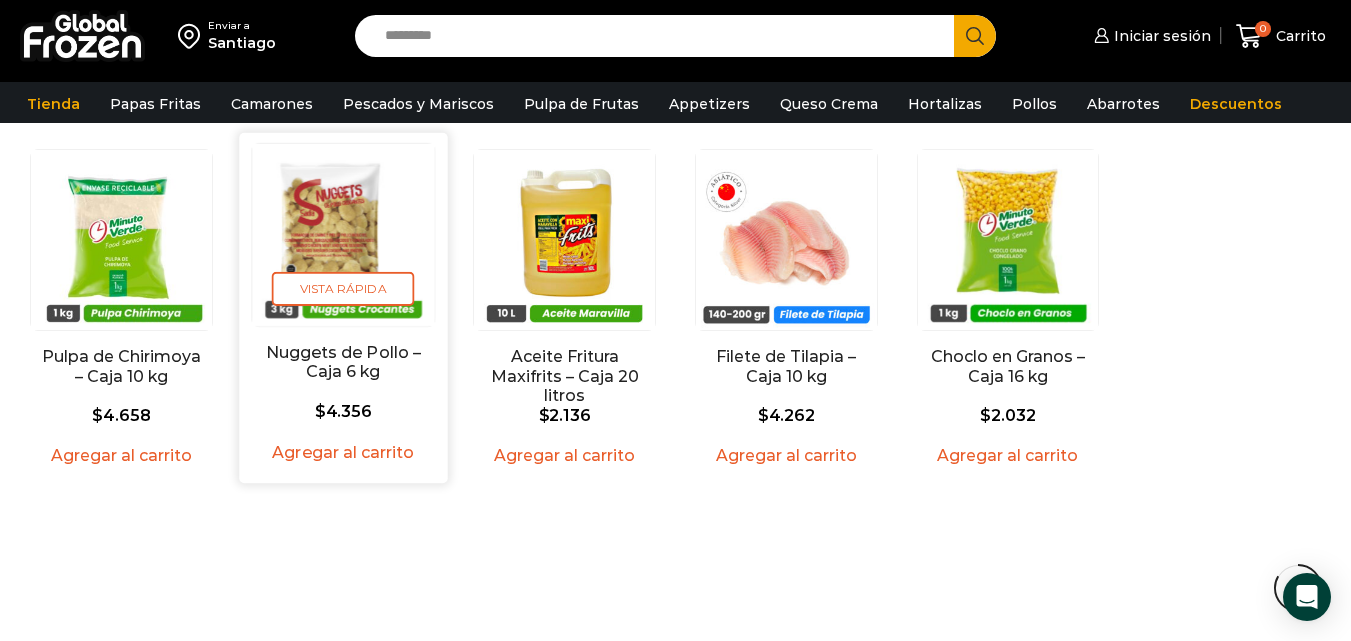 click at bounding box center (343, 235) 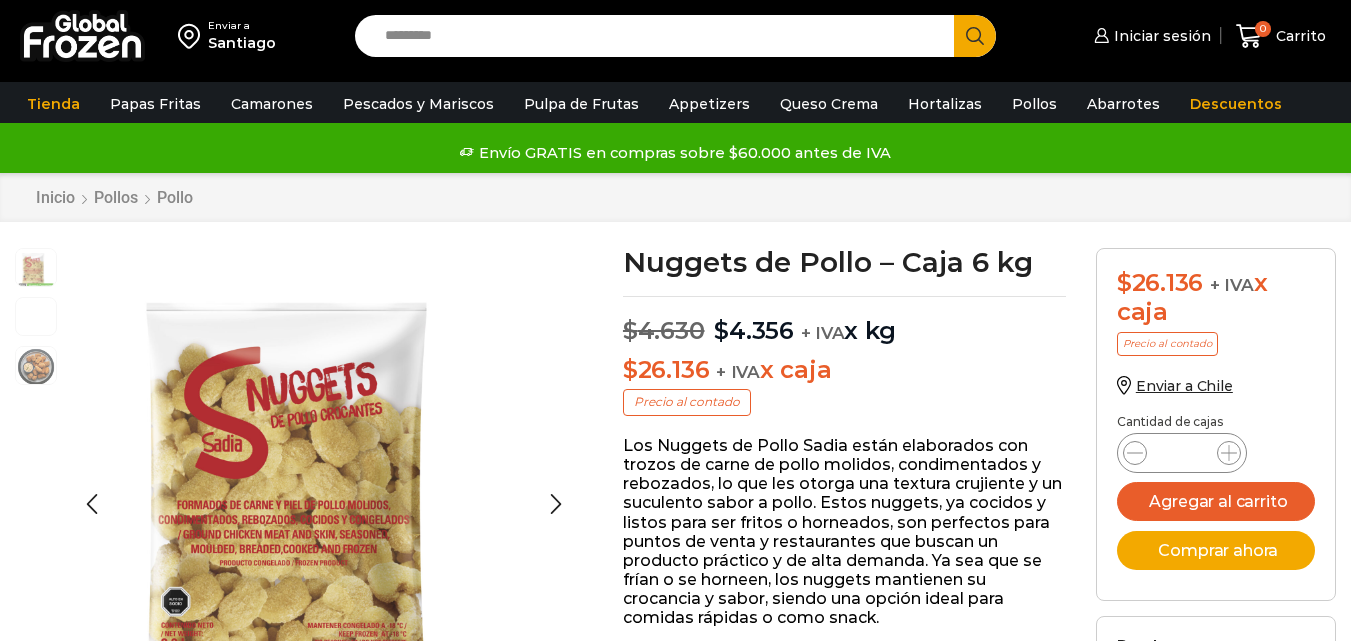 scroll, scrollTop: 1, scrollLeft: 0, axis: vertical 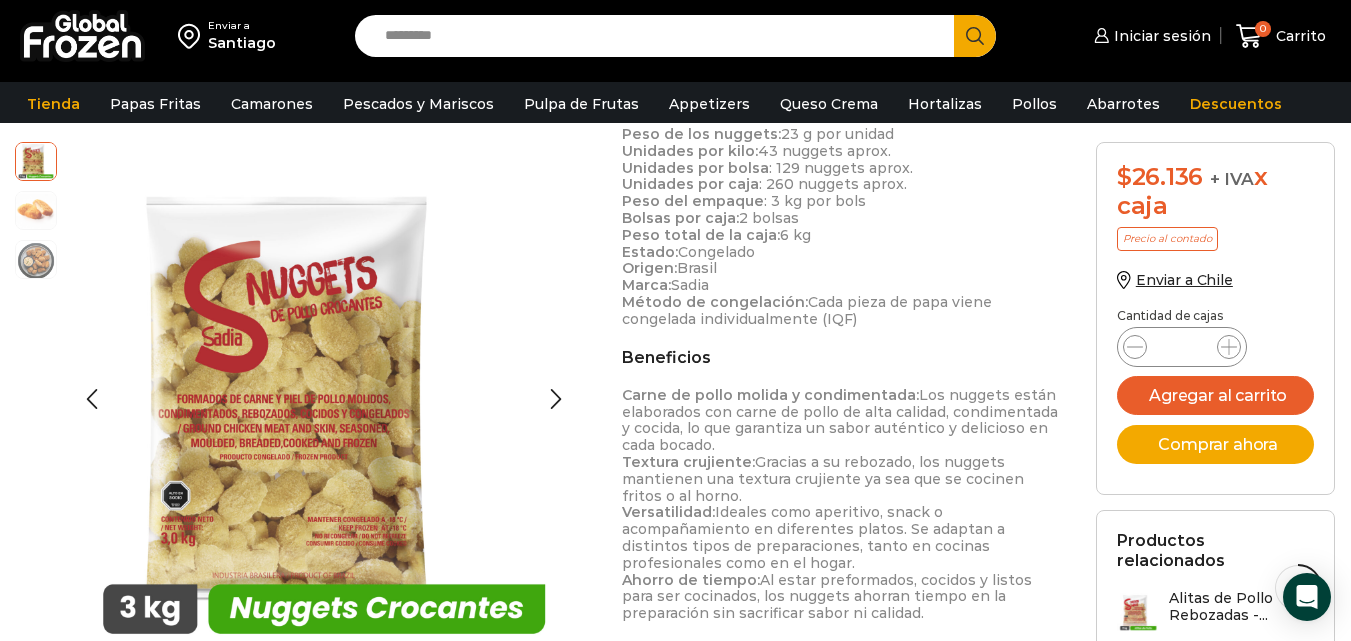 click at bounding box center (36, 209) 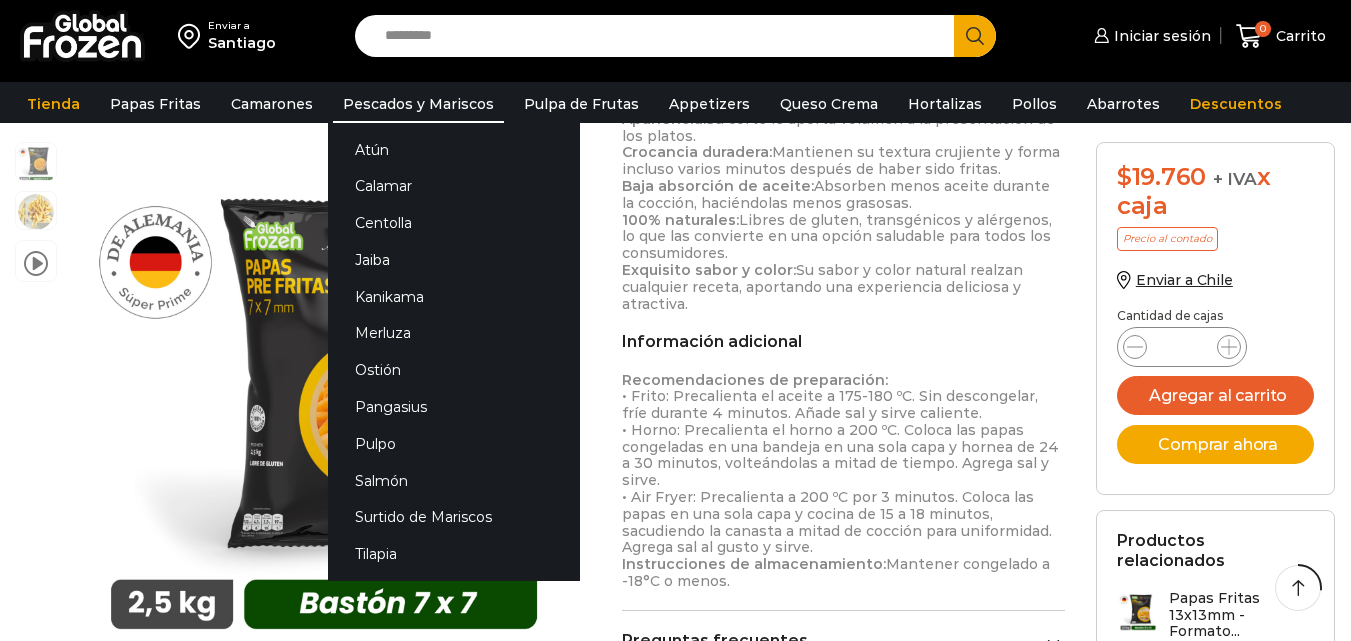 scroll, scrollTop: 701, scrollLeft: 0, axis: vertical 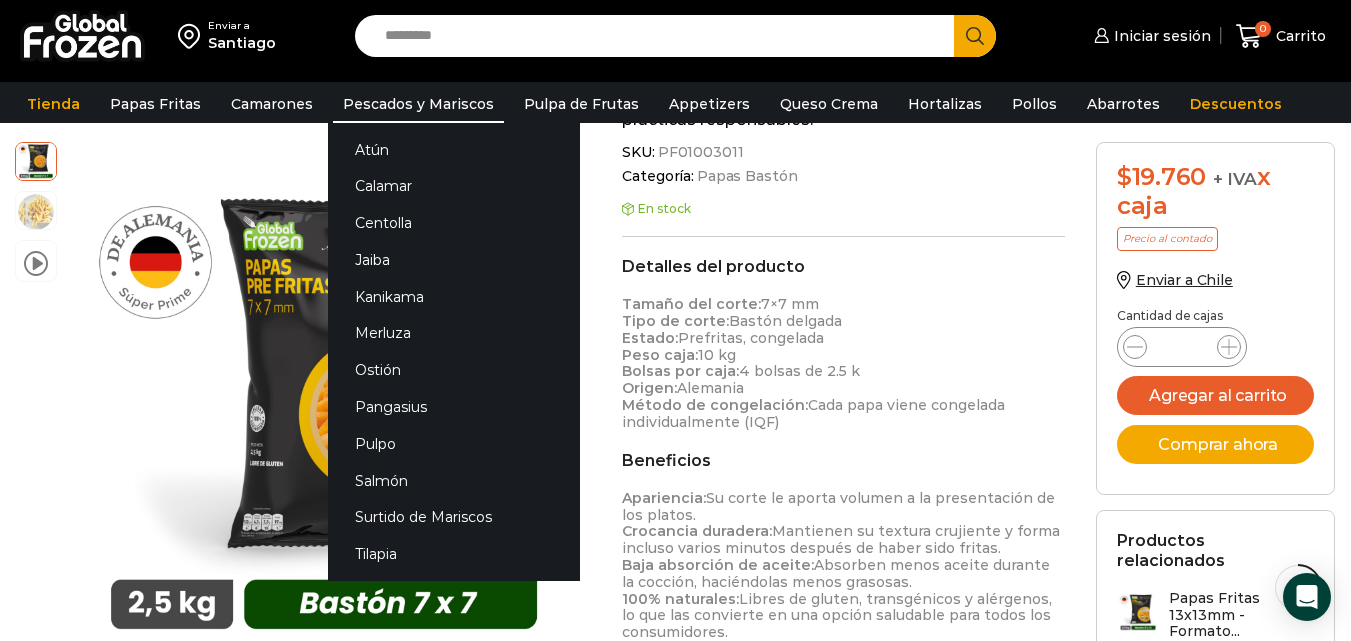 click on "Pescados y Mariscos" at bounding box center (418, 104) 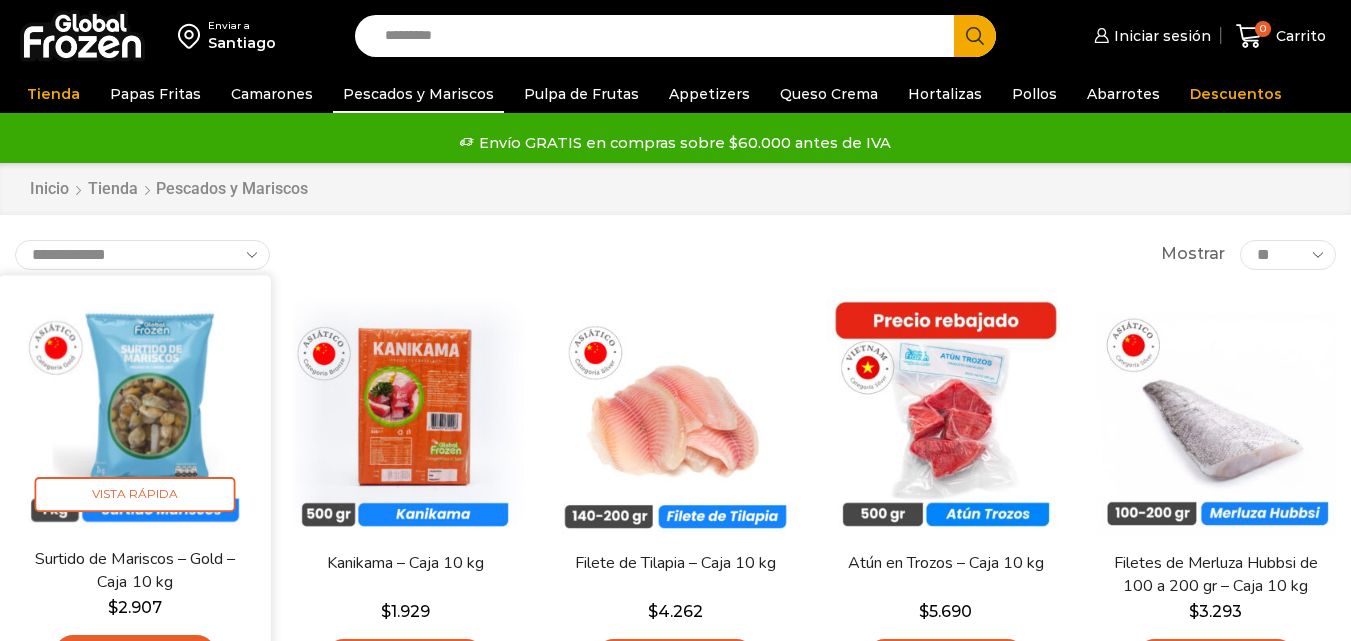 scroll, scrollTop: 0, scrollLeft: 0, axis: both 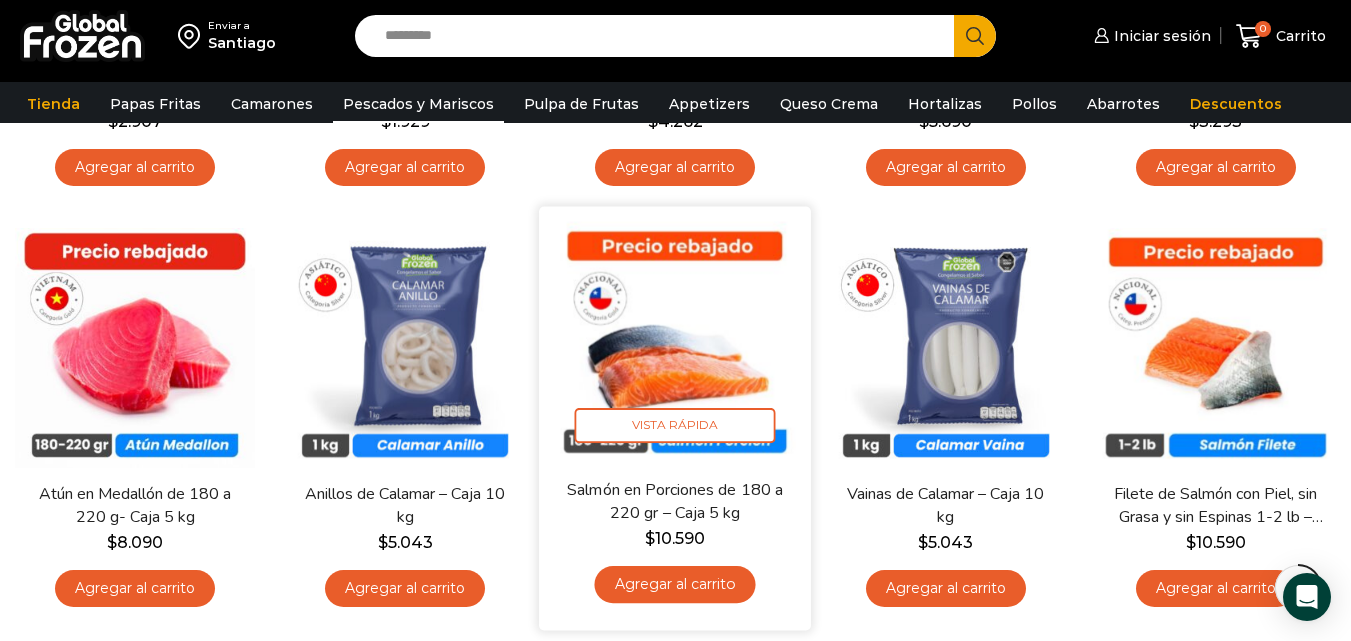 click at bounding box center (676, 342) 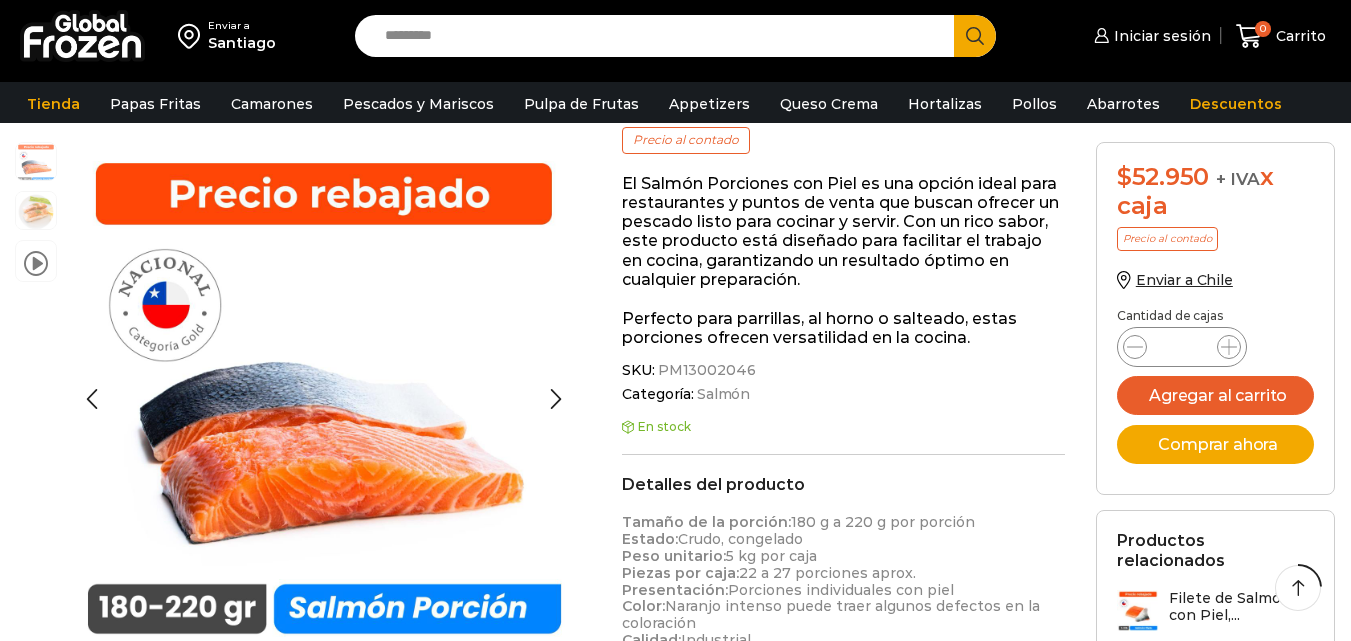 scroll, scrollTop: 400, scrollLeft: 0, axis: vertical 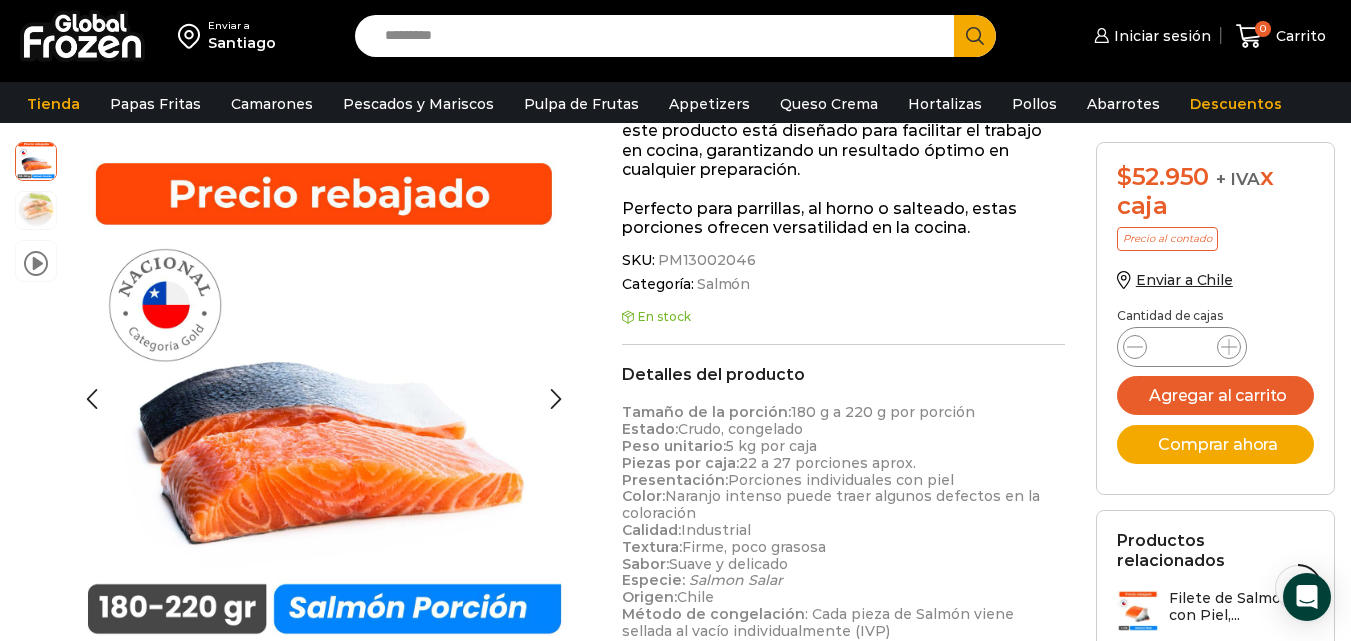 click at bounding box center (36, 209) 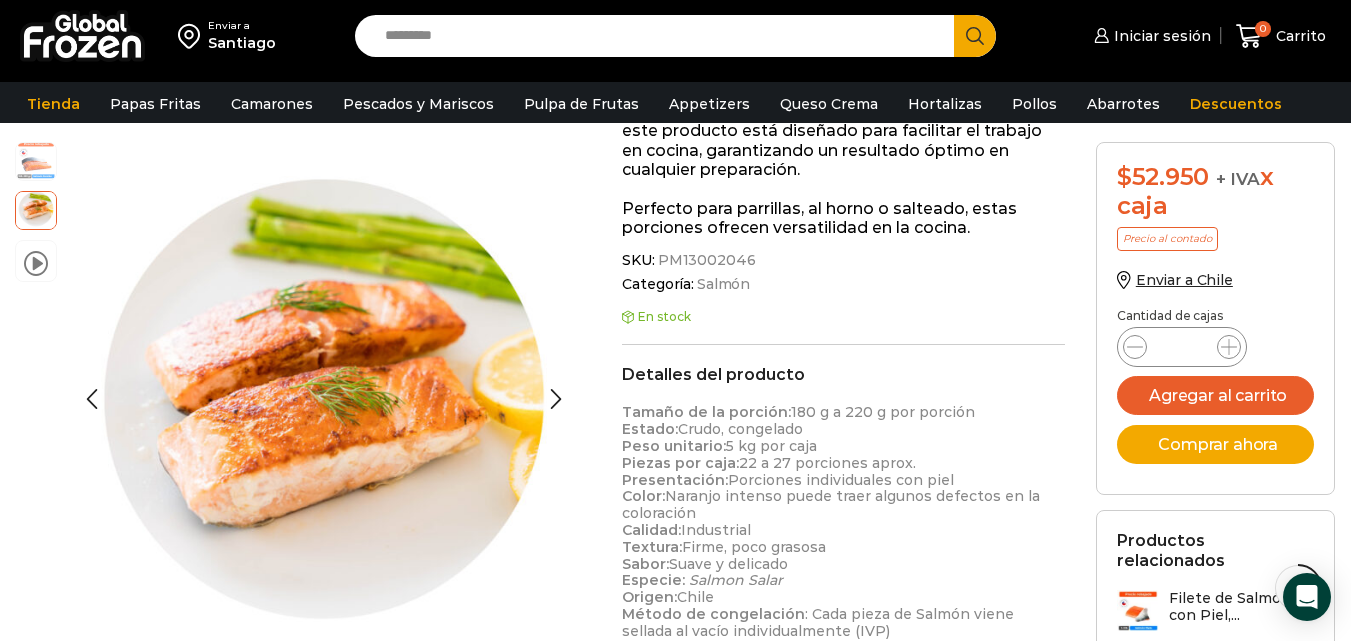 click at bounding box center (36, 160) 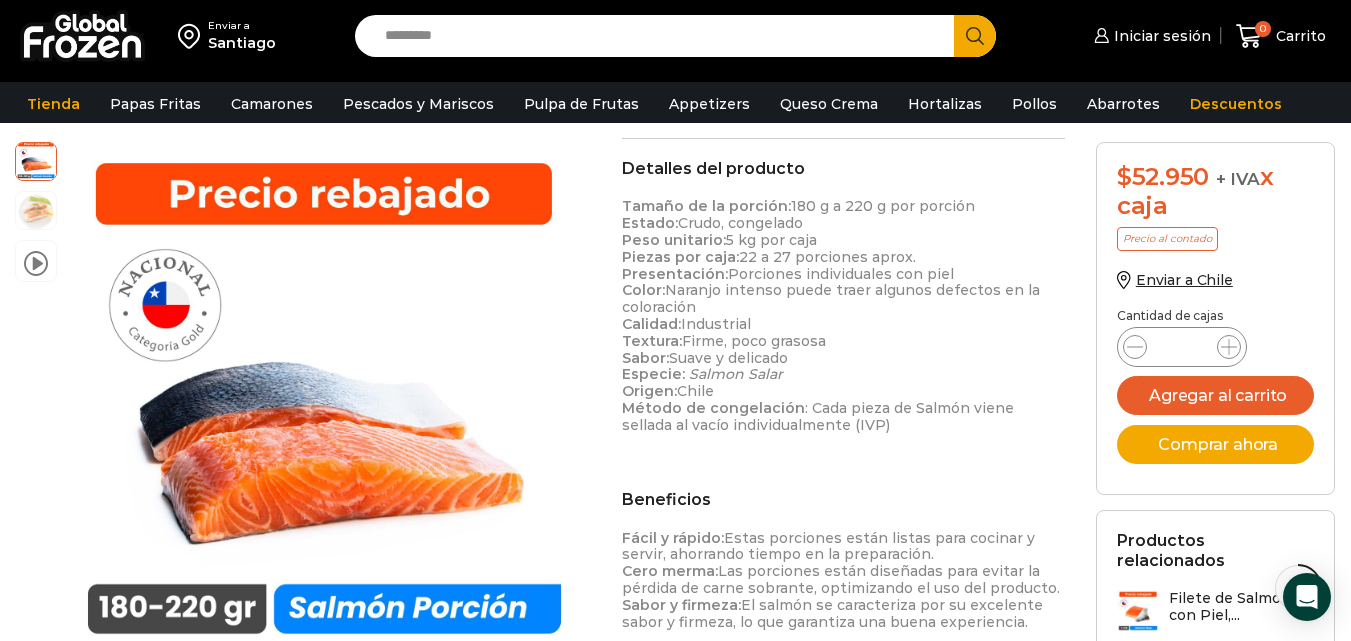 scroll, scrollTop: 583, scrollLeft: 0, axis: vertical 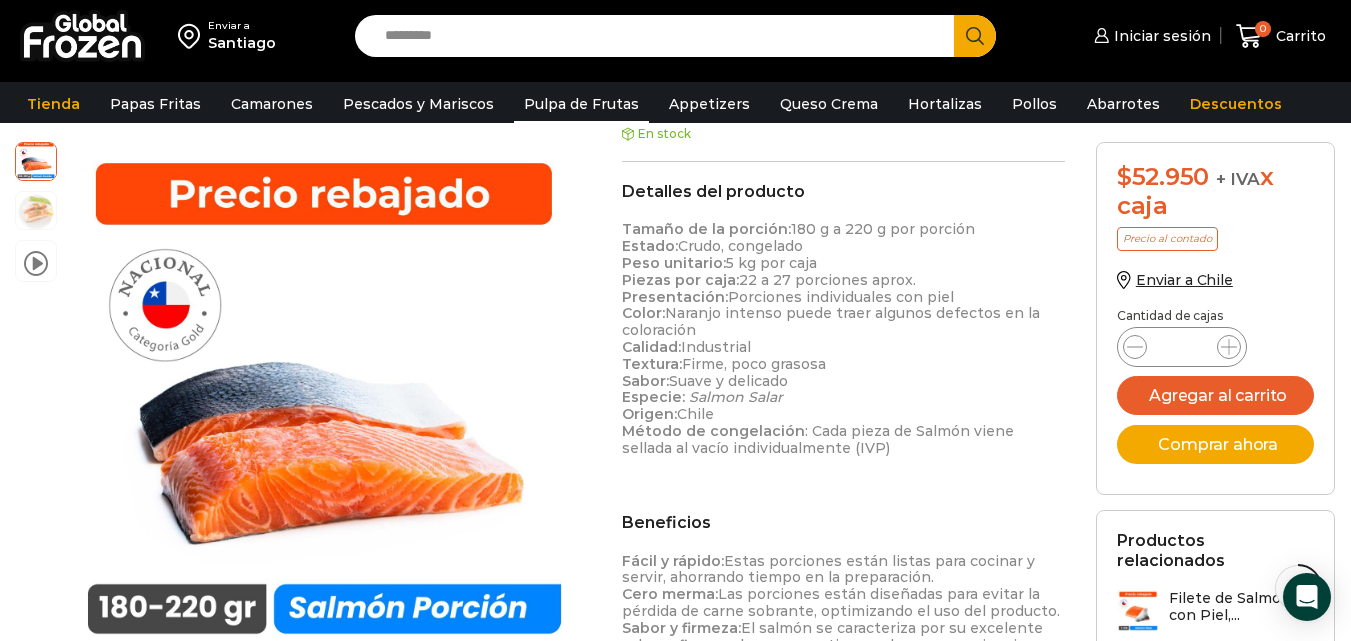 click on "Pulpa de Frutas" at bounding box center [581, 104] 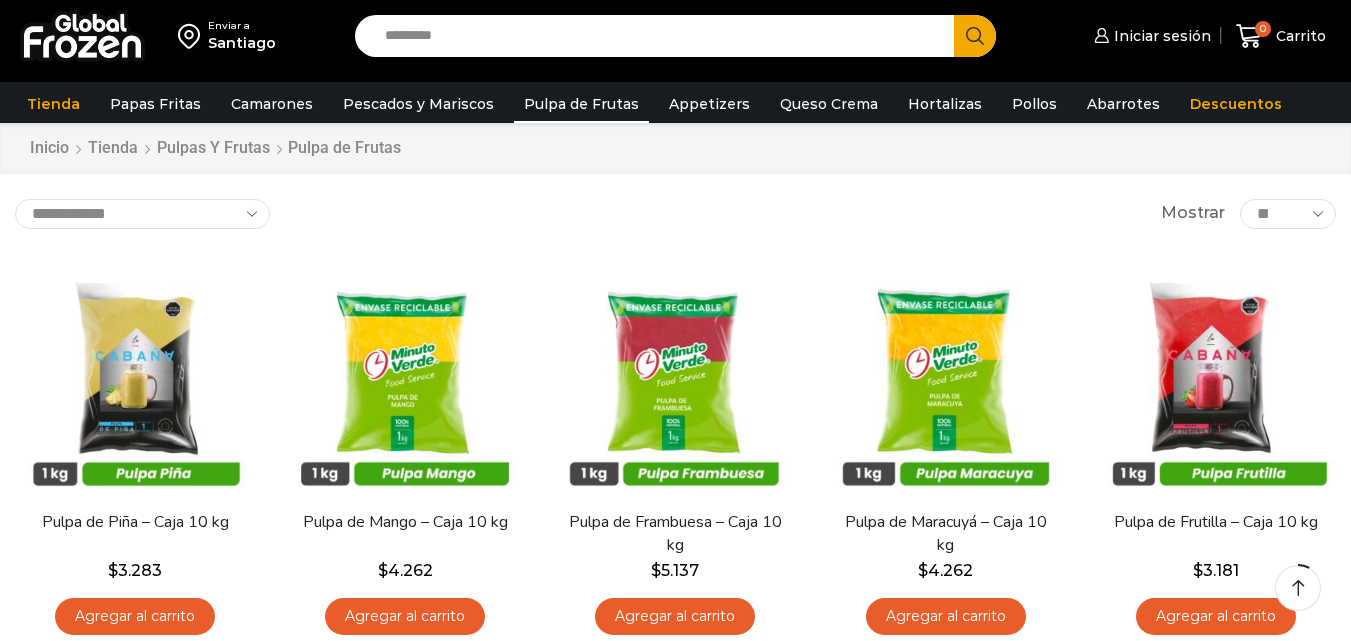 scroll, scrollTop: 153, scrollLeft: 0, axis: vertical 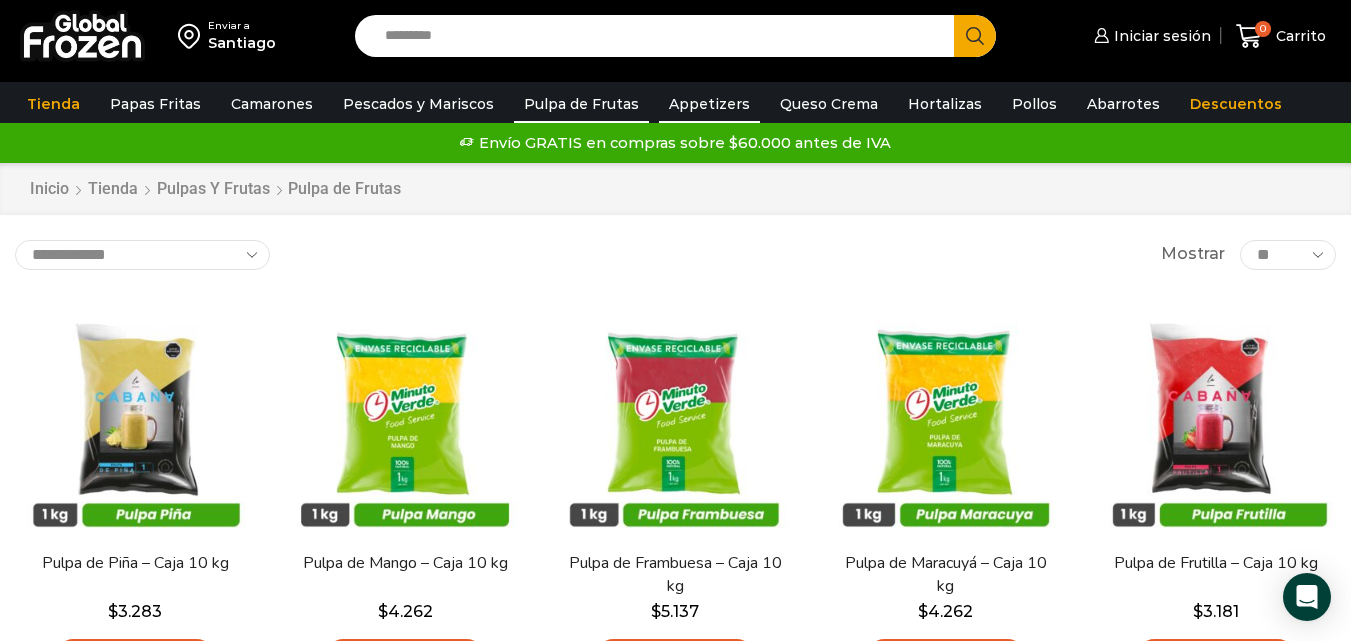 click on "Appetizers" at bounding box center (709, 104) 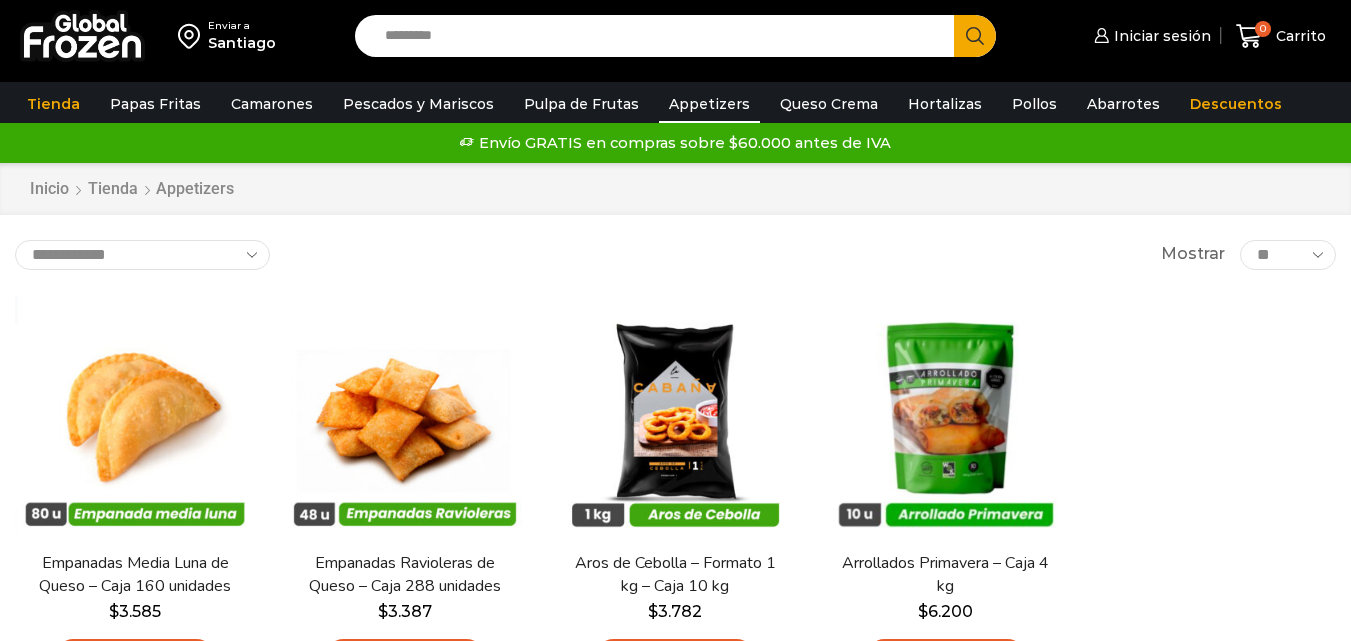 scroll, scrollTop: 0, scrollLeft: 0, axis: both 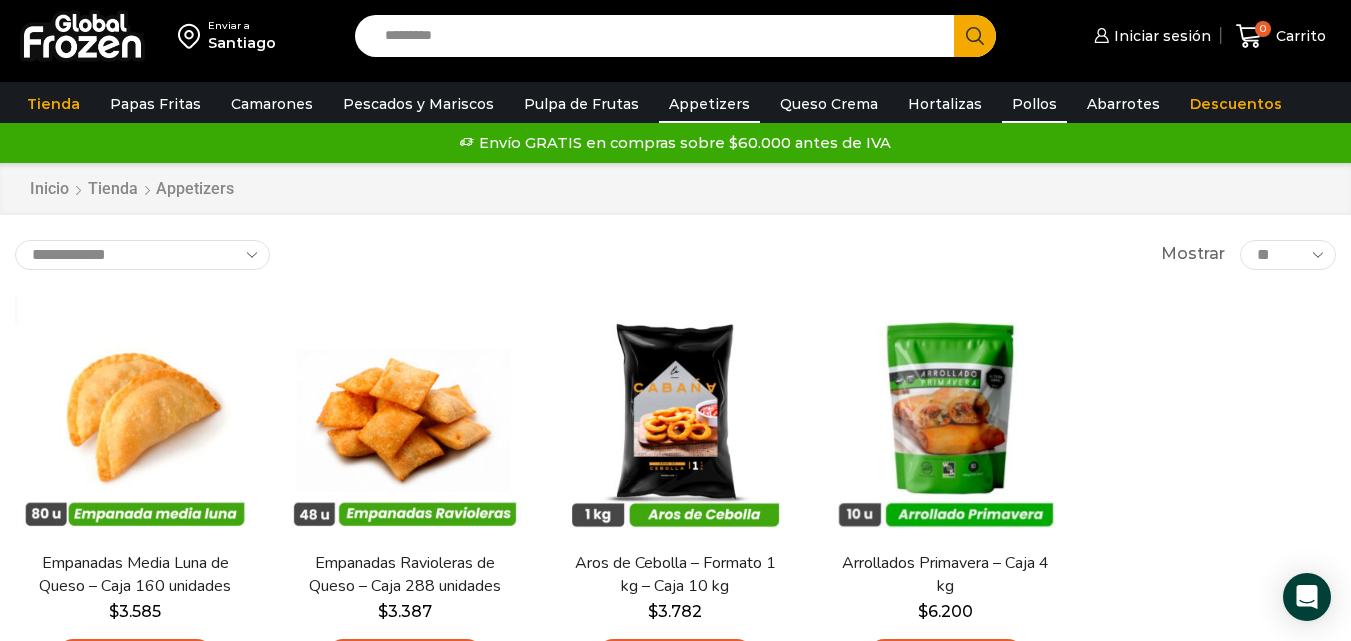 click on "Pollos" at bounding box center [1034, 104] 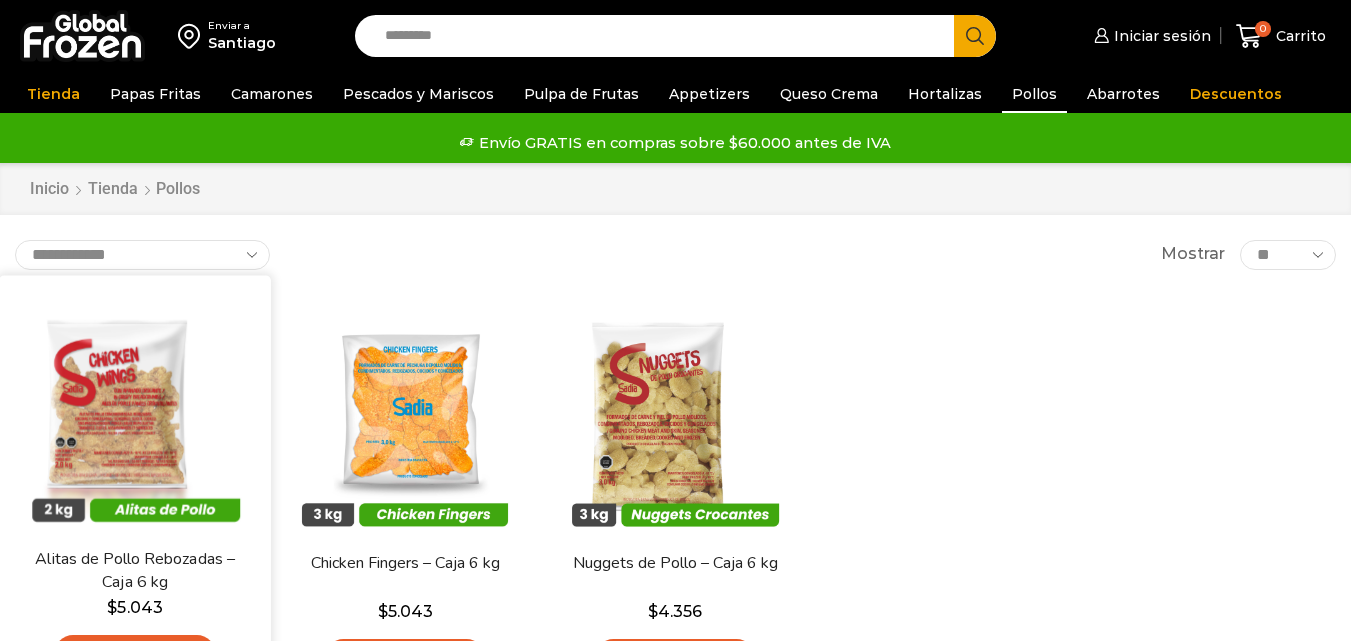 scroll, scrollTop: 0, scrollLeft: 0, axis: both 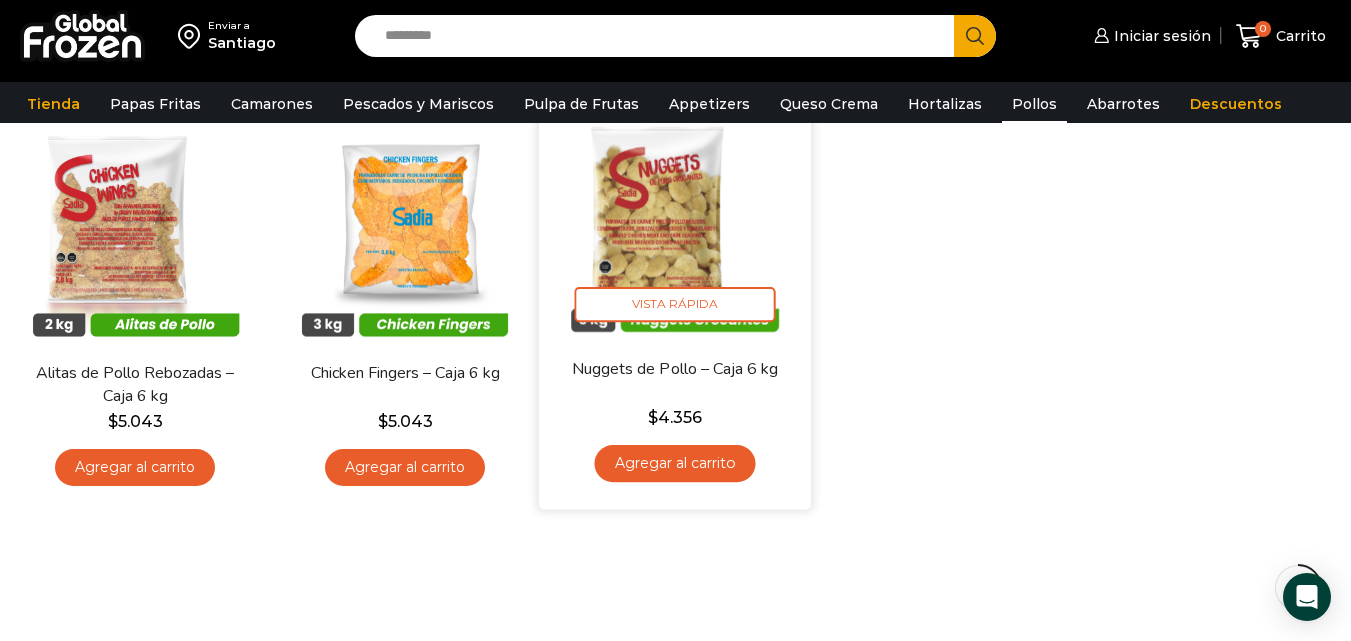 click at bounding box center (676, 221) 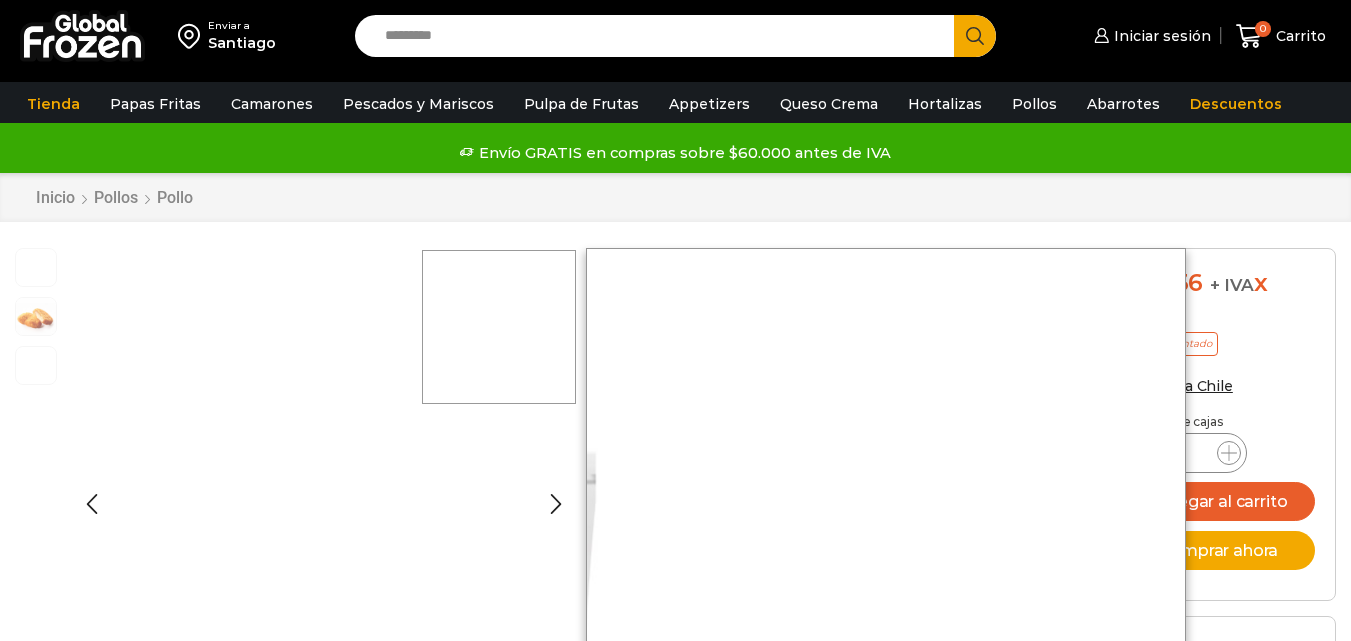 scroll, scrollTop: 1, scrollLeft: 0, axis: vertical 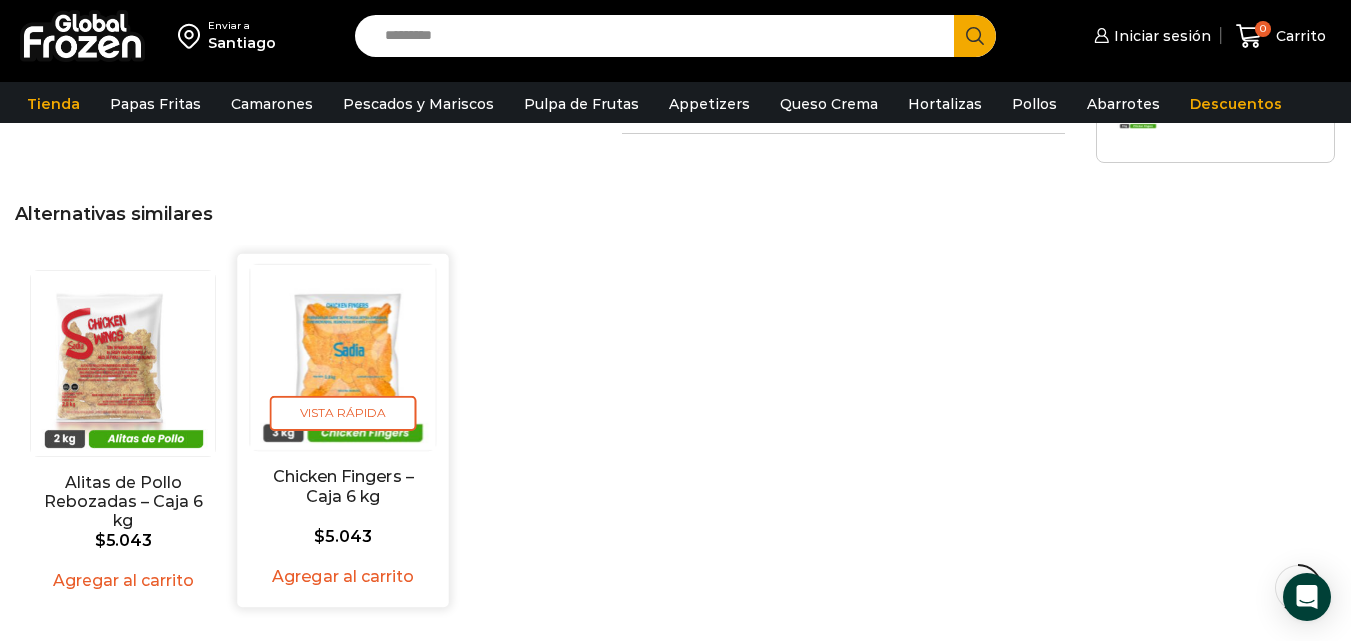 click at bounding box center (344, 358) 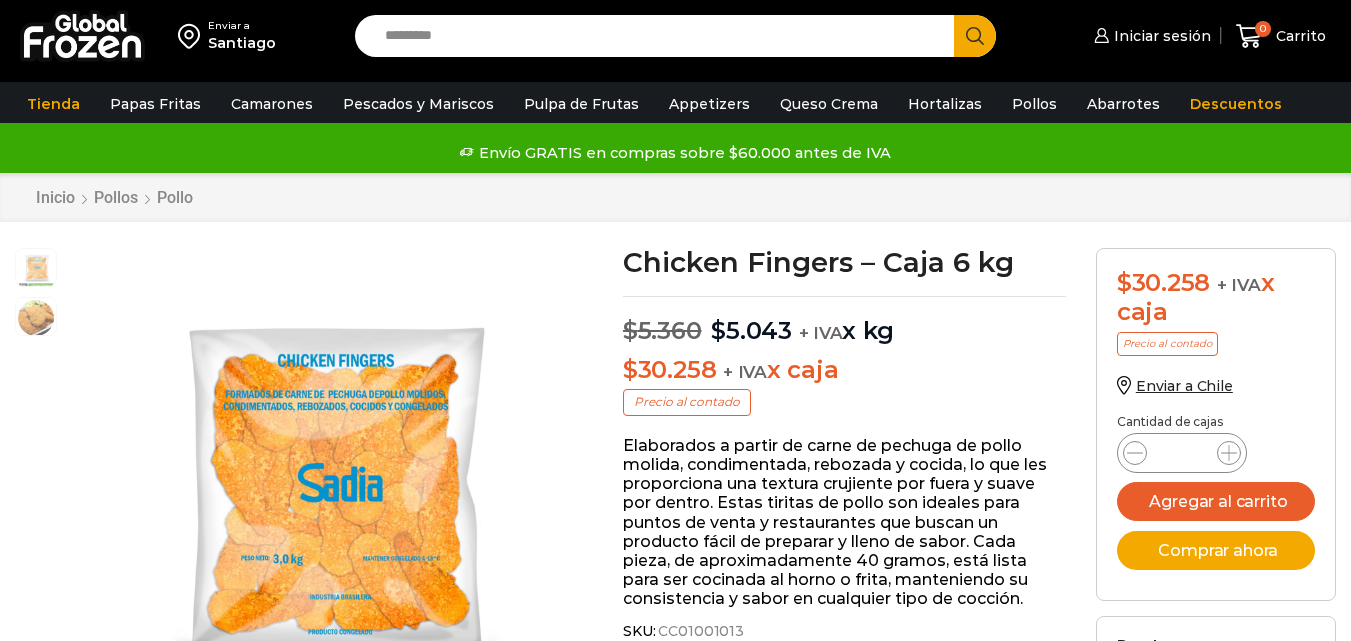 scroll, scrollTop: 1, scrollLeft: 0, axis: vertical 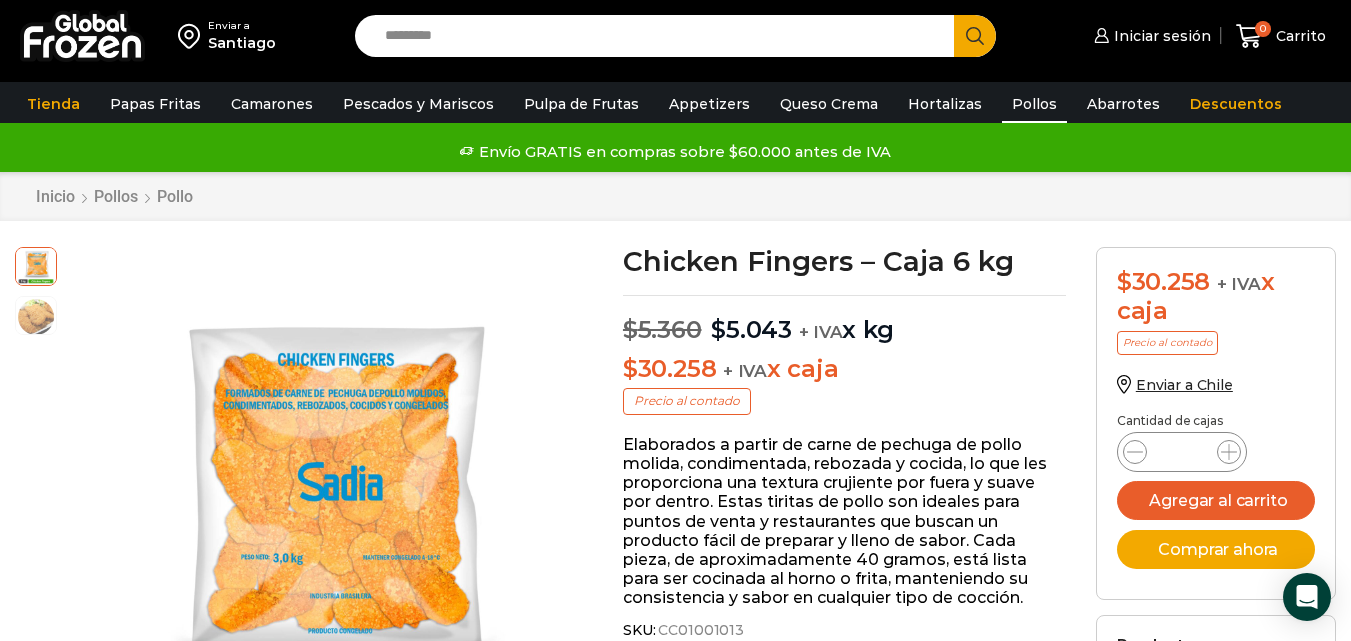 click on "Pollos" at bounding box center (1034, 104) 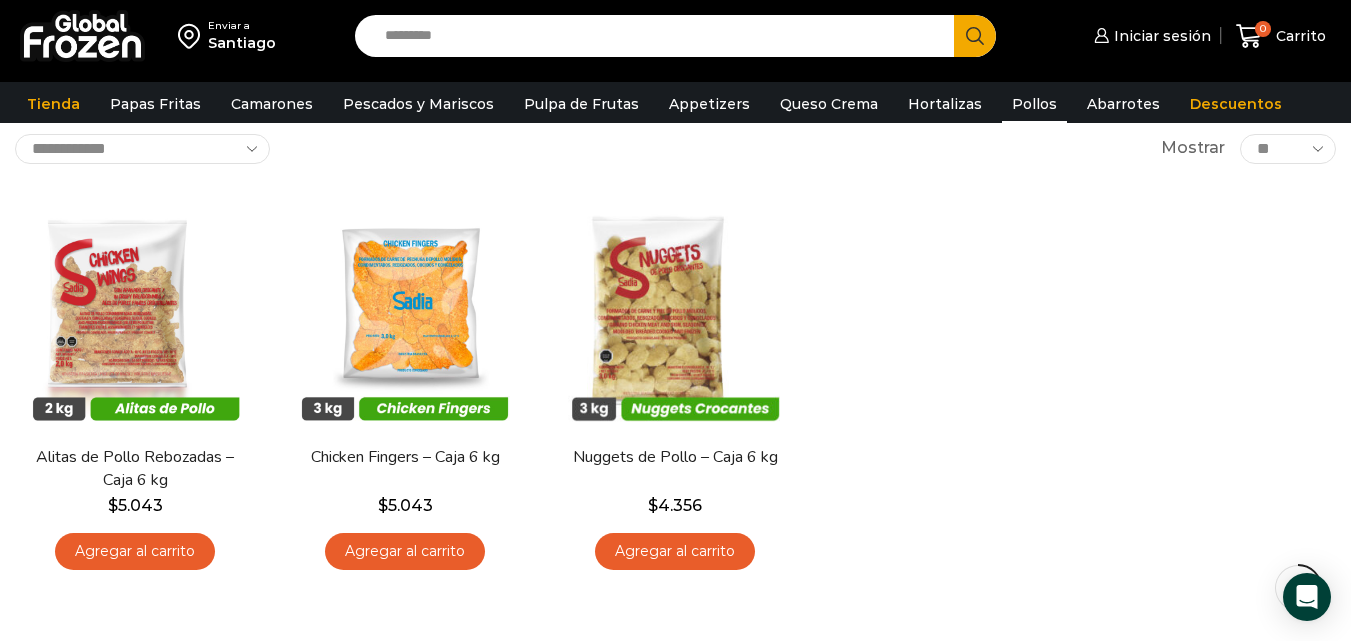 scroll, scrollTop: 400, scrollLeft: 0, axis: vertical 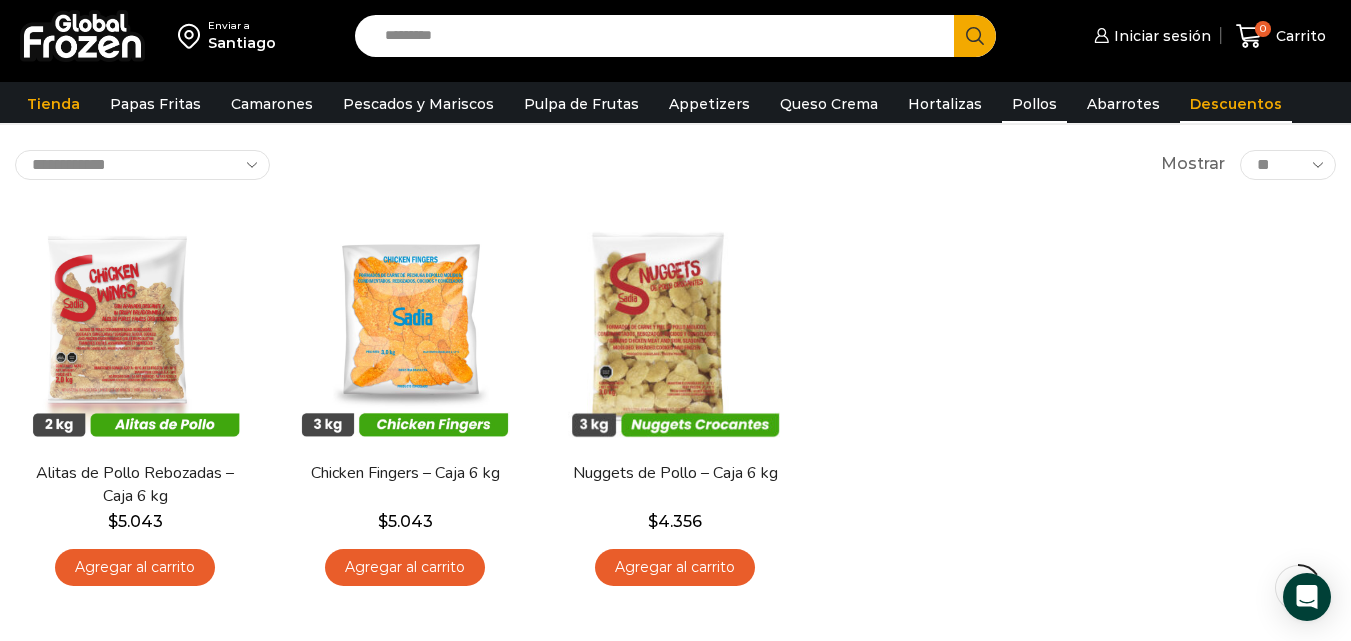 click on "Descuentos" at bounding box center [1236, 104] 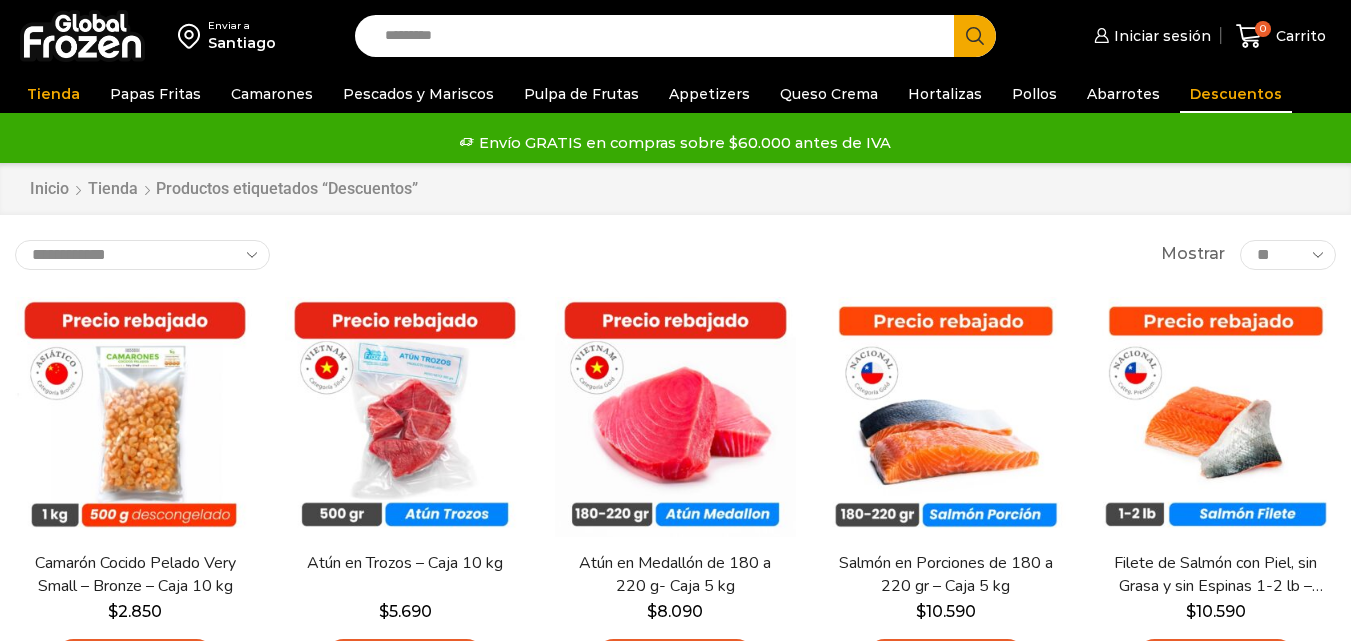 scroll, scrollTop: 0, scrollLeft: 0, axis: both 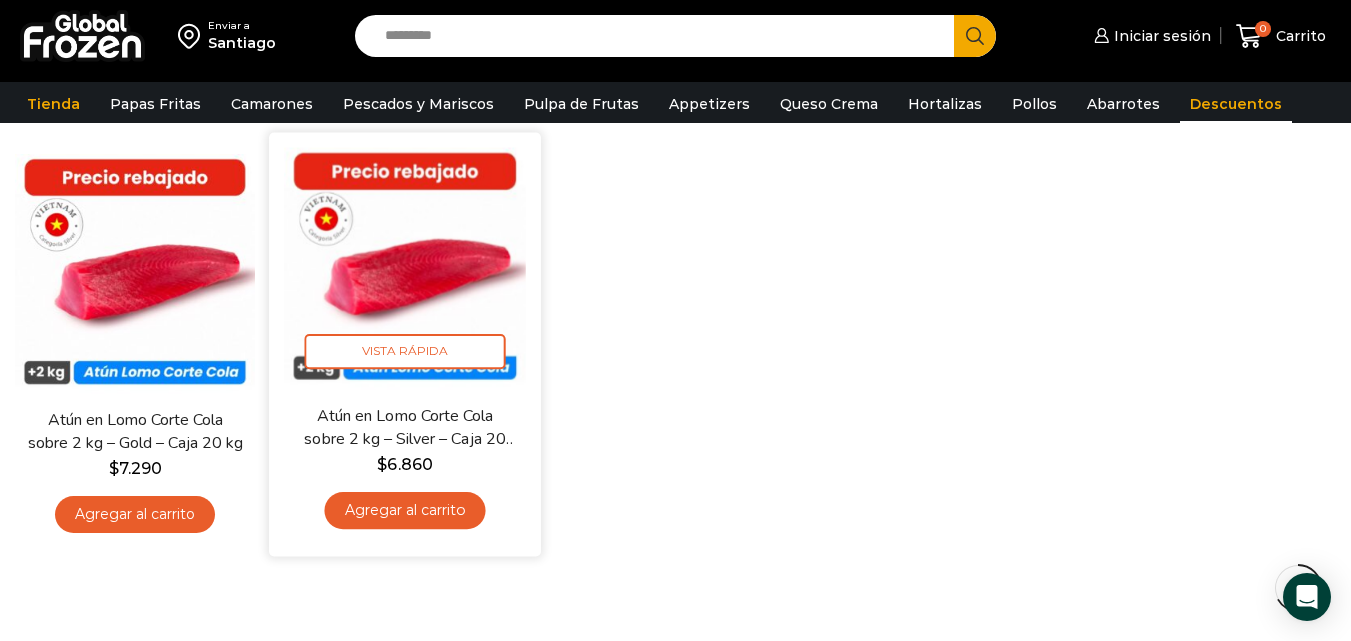 click at bounding box center (405, 269) 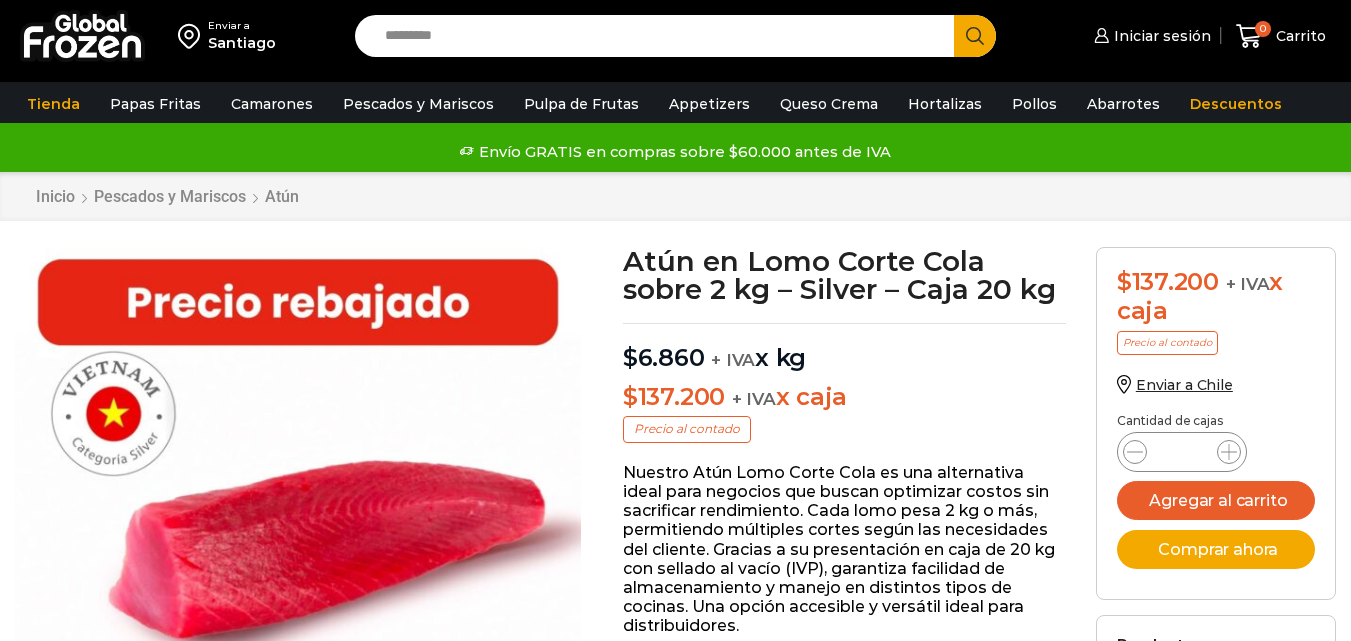 scroll, scrollTop: 1, scrollLeft: 0, axis: vertical 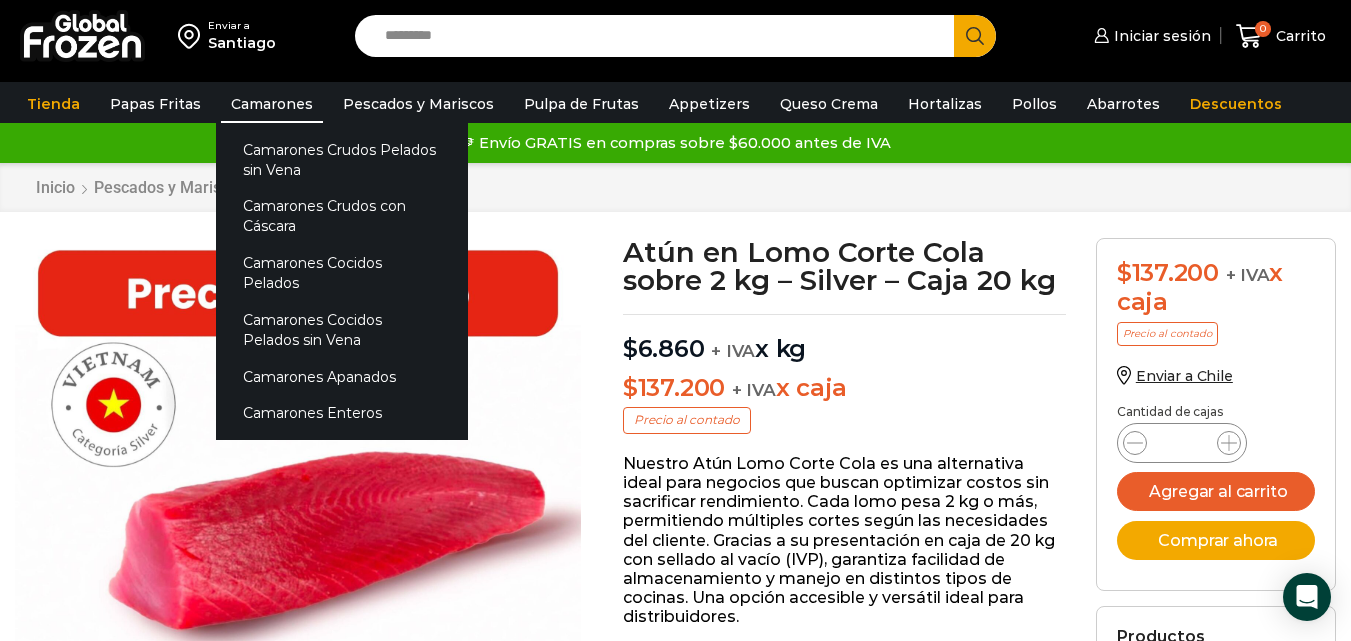 click on "Camarones" at bounding box center (272, 104) 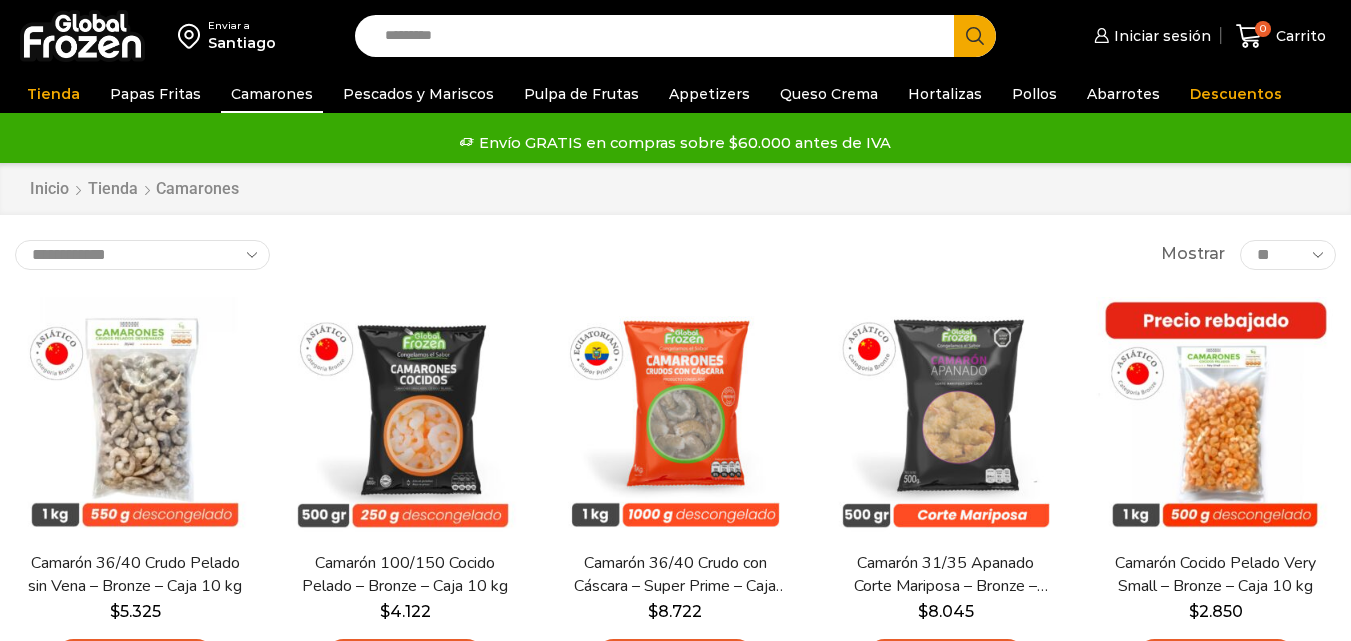 scroll, scrollTop: 0, scrollLeft: 0, axis: both 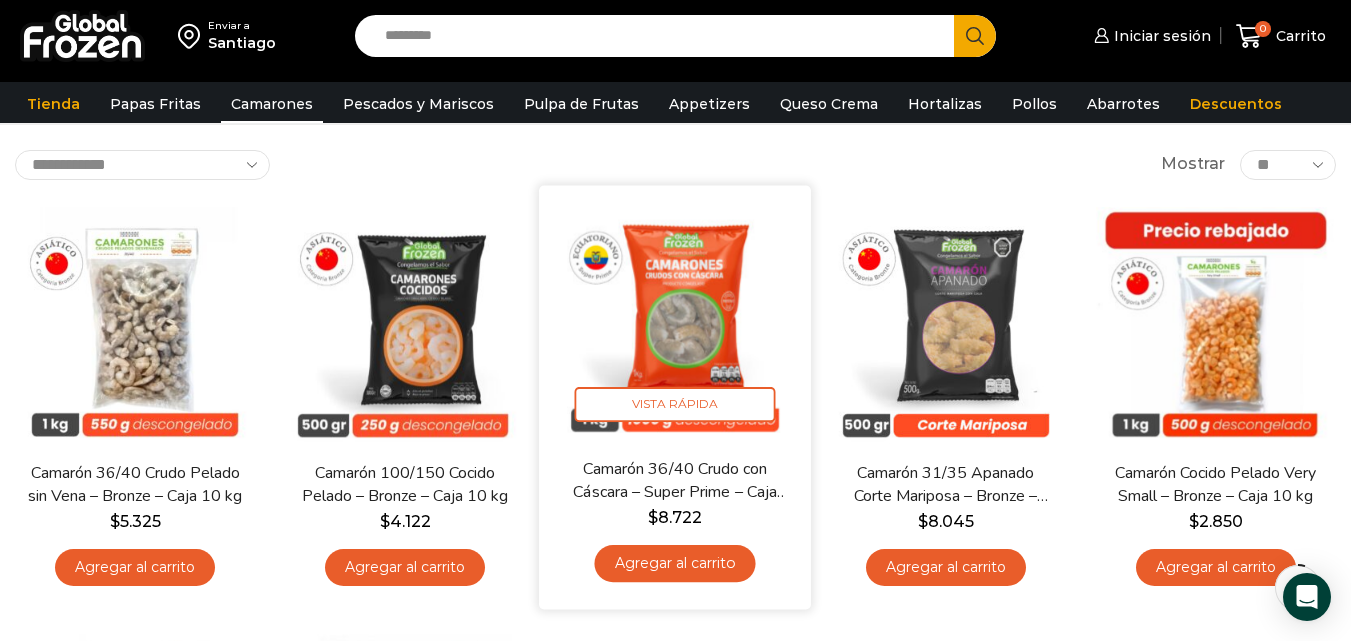 click at bounding box center [676, 321] 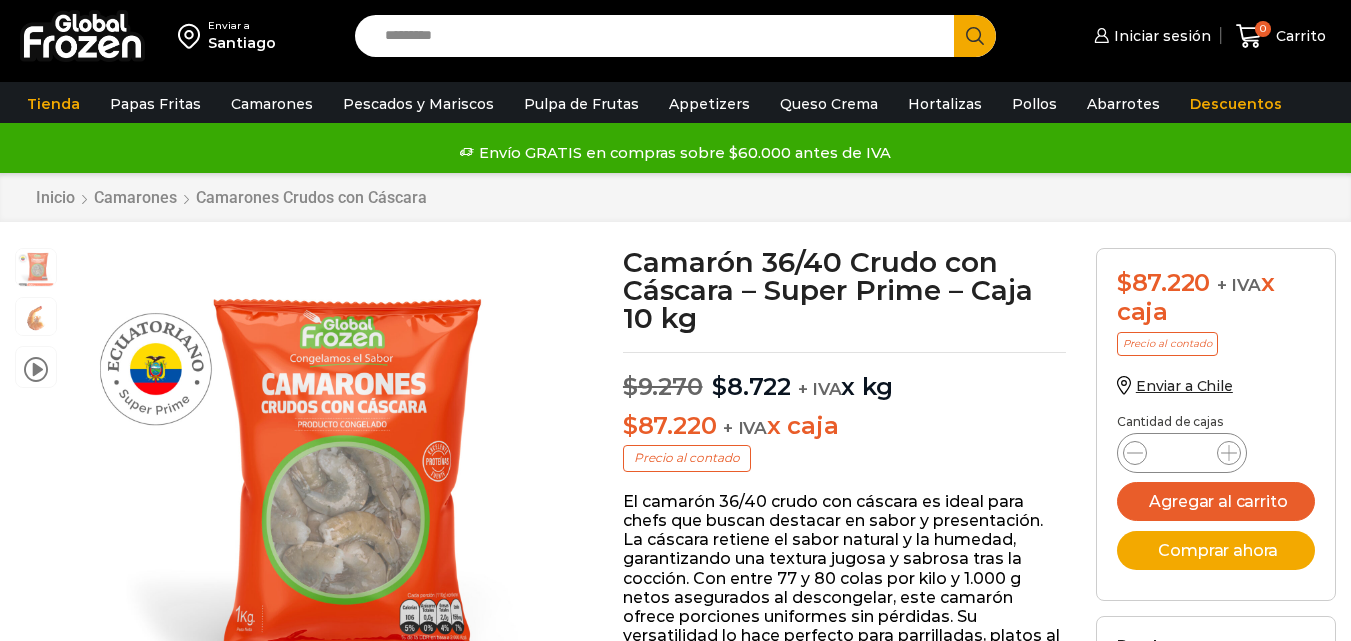 scroll, scrollTop: 1, scrollLeft: 0, axis: vertical 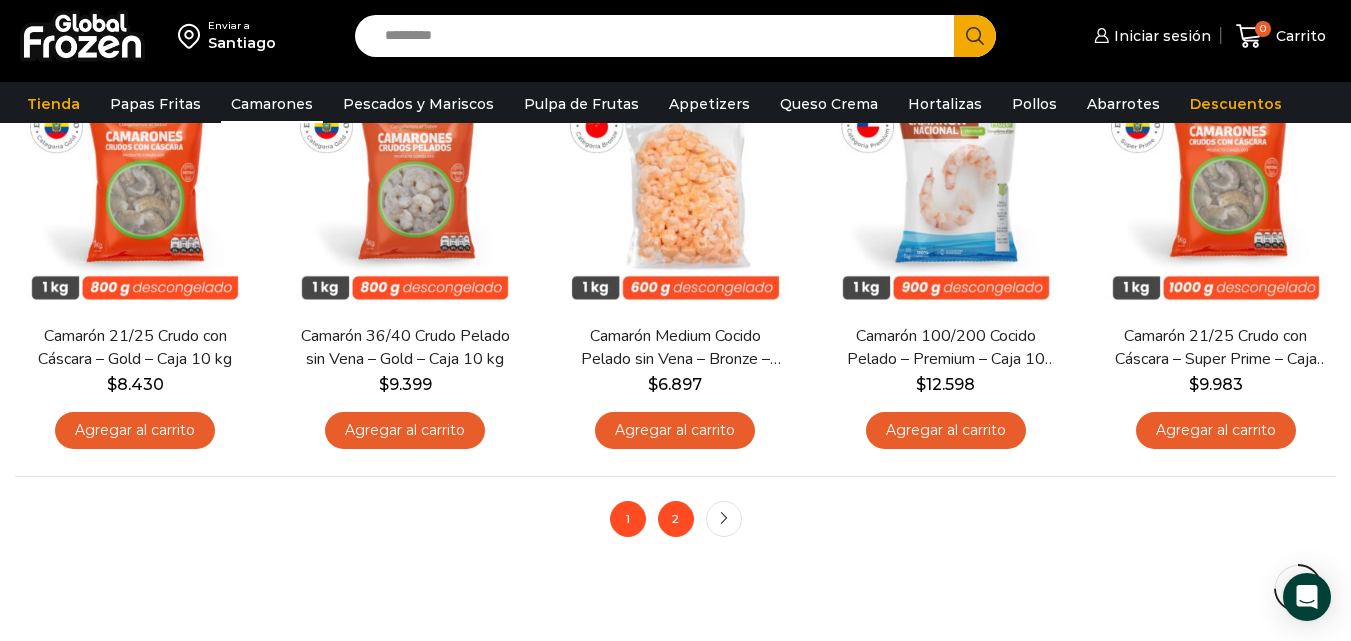 click on "2" at bounding box center [676, 519] 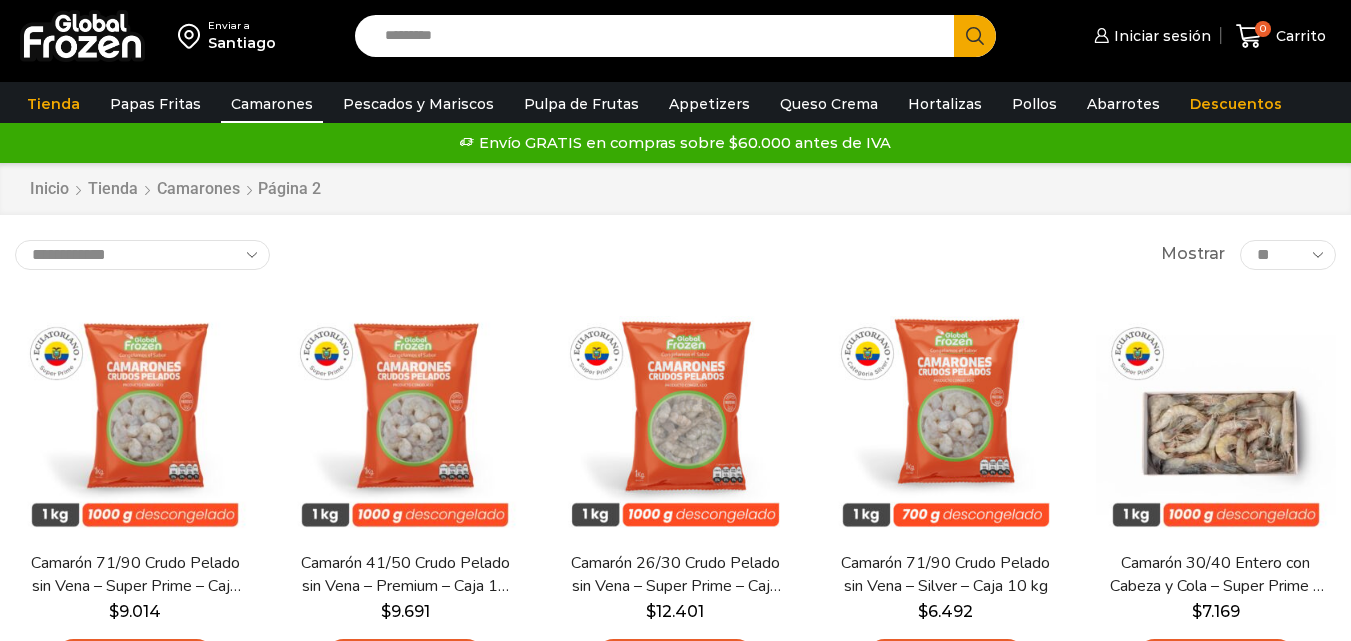 scroll, scrollTop: 0, scrollLeft: 0, axis: both 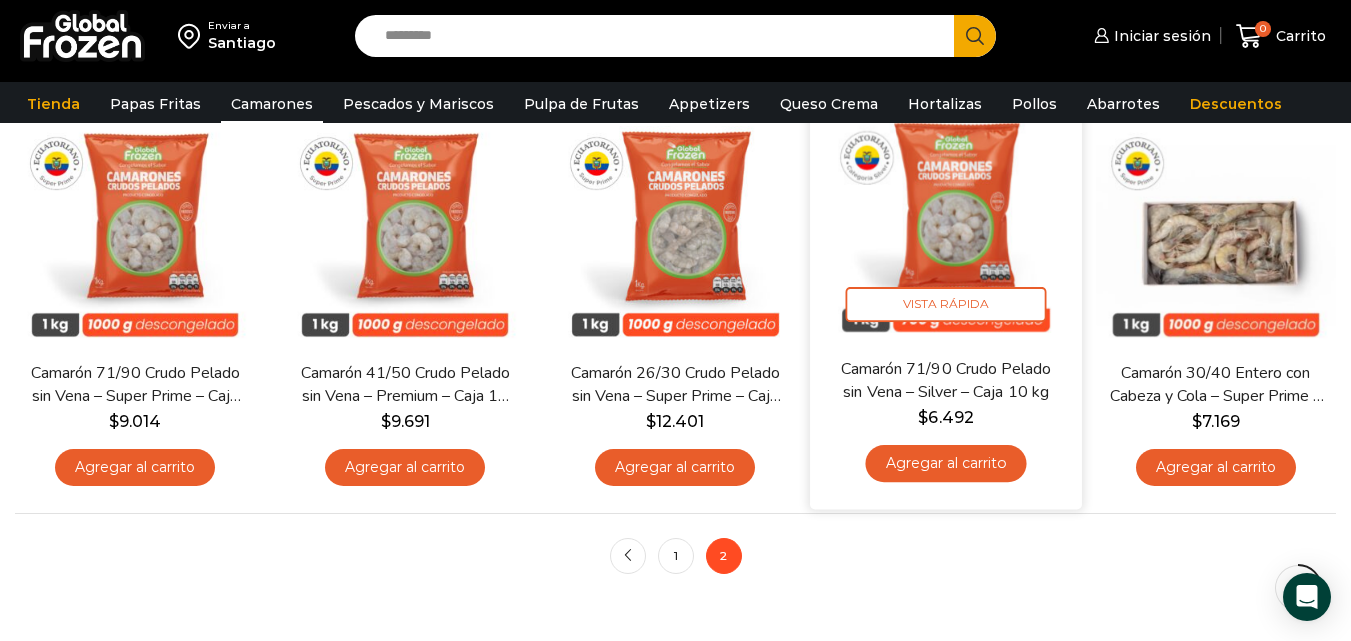 click at bounding box center (946, 221) 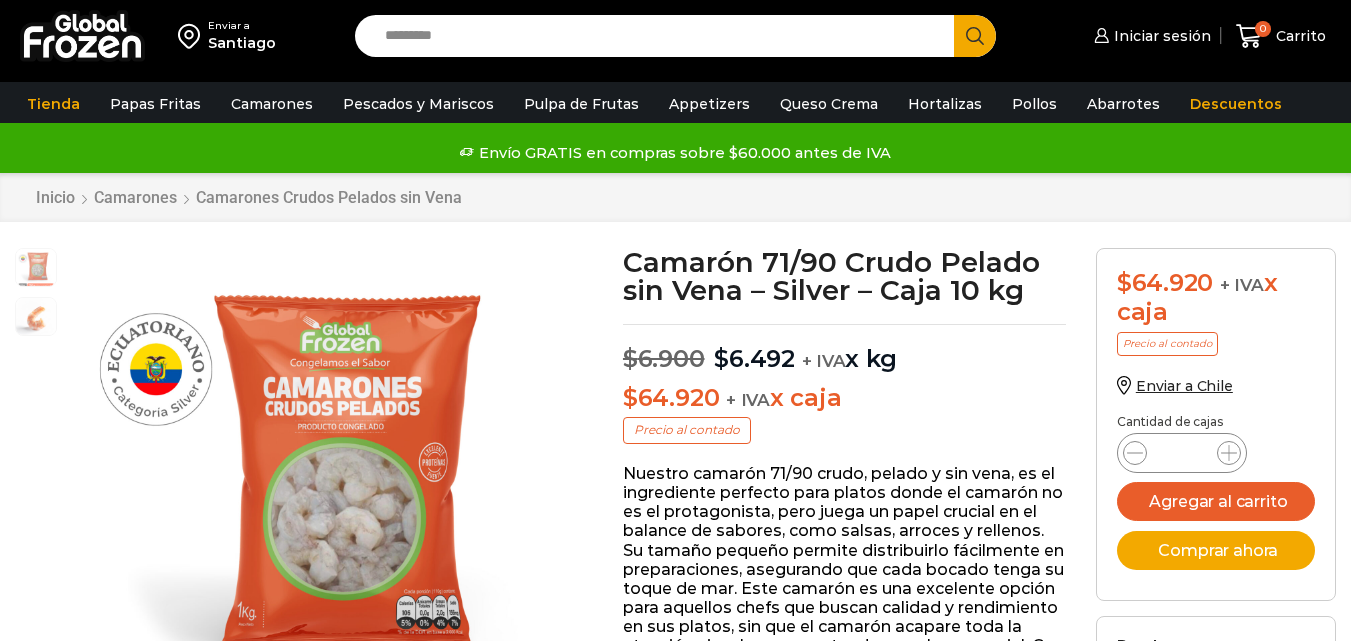 scroll, scrollTop: 1, scrollLeft: 0, axis: vertical 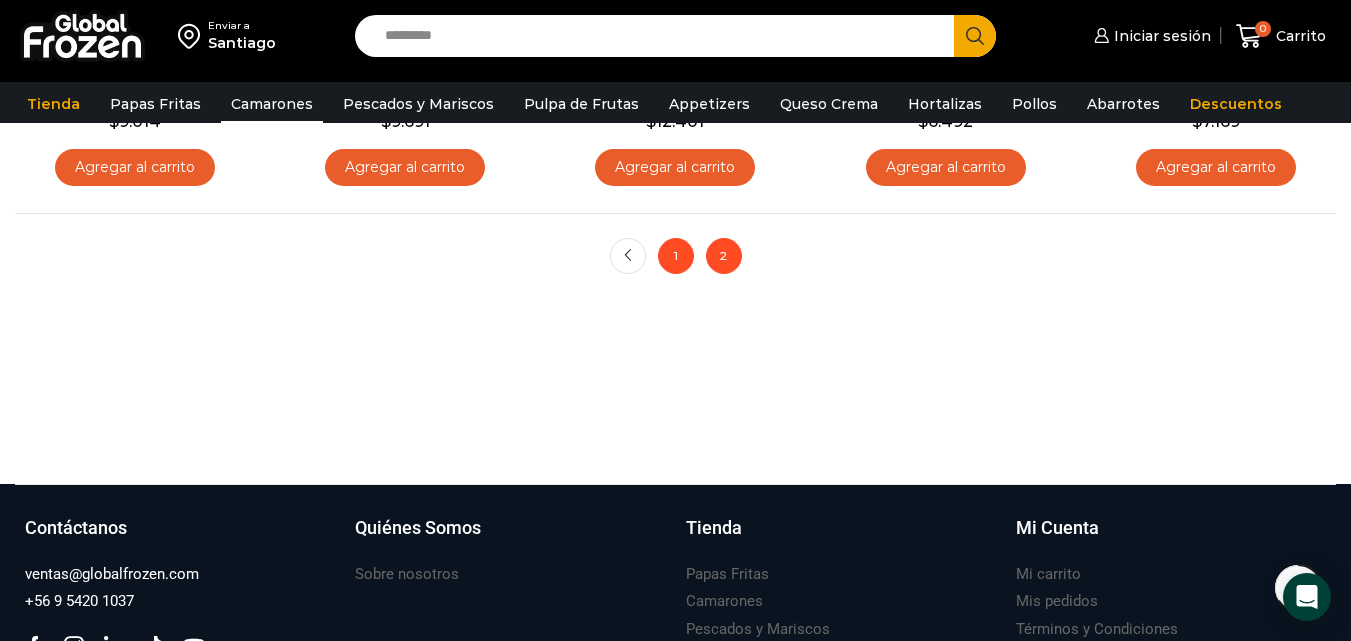 click on "1" at bounding box center (676, 256) 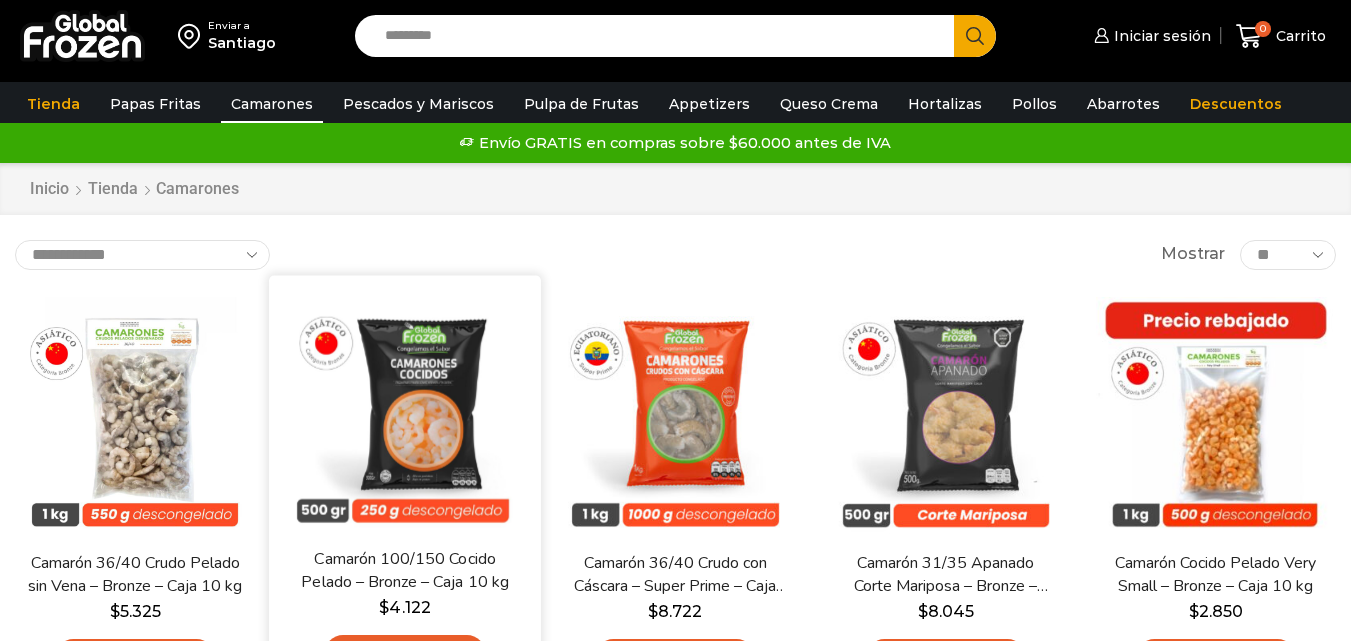 scroll, scrollTop: 65, scrollLeft: 0, axis: vertical 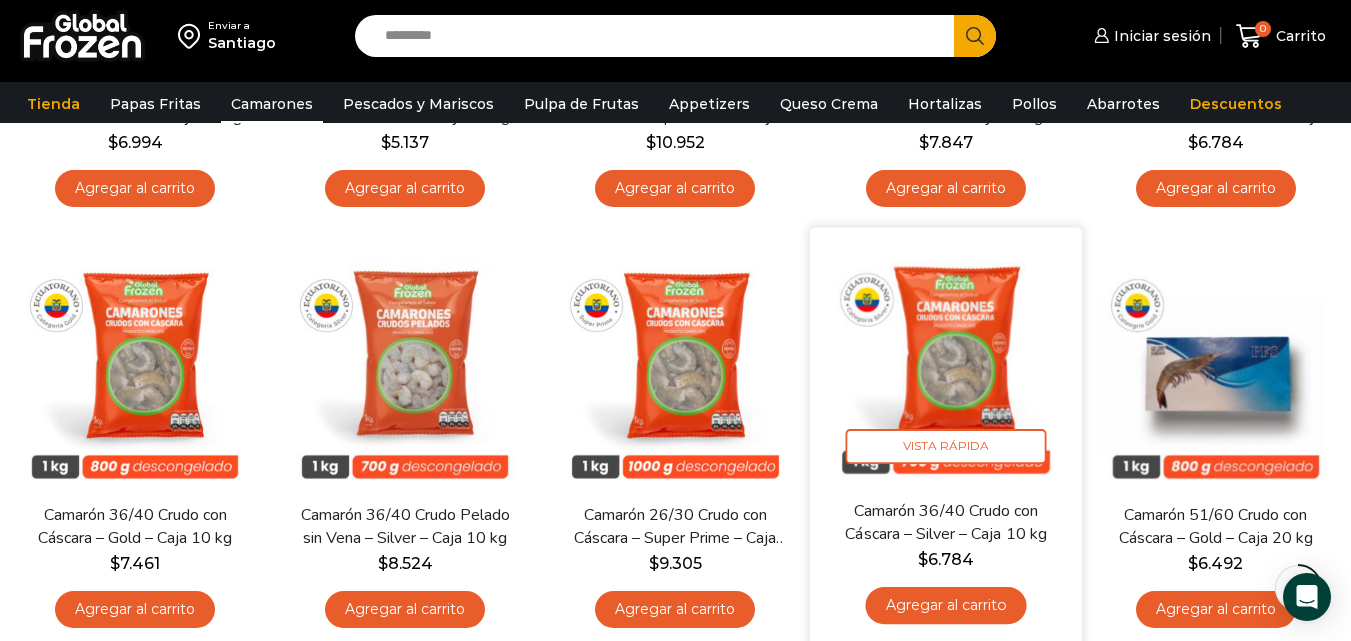 click at bounding box center [946, 363] 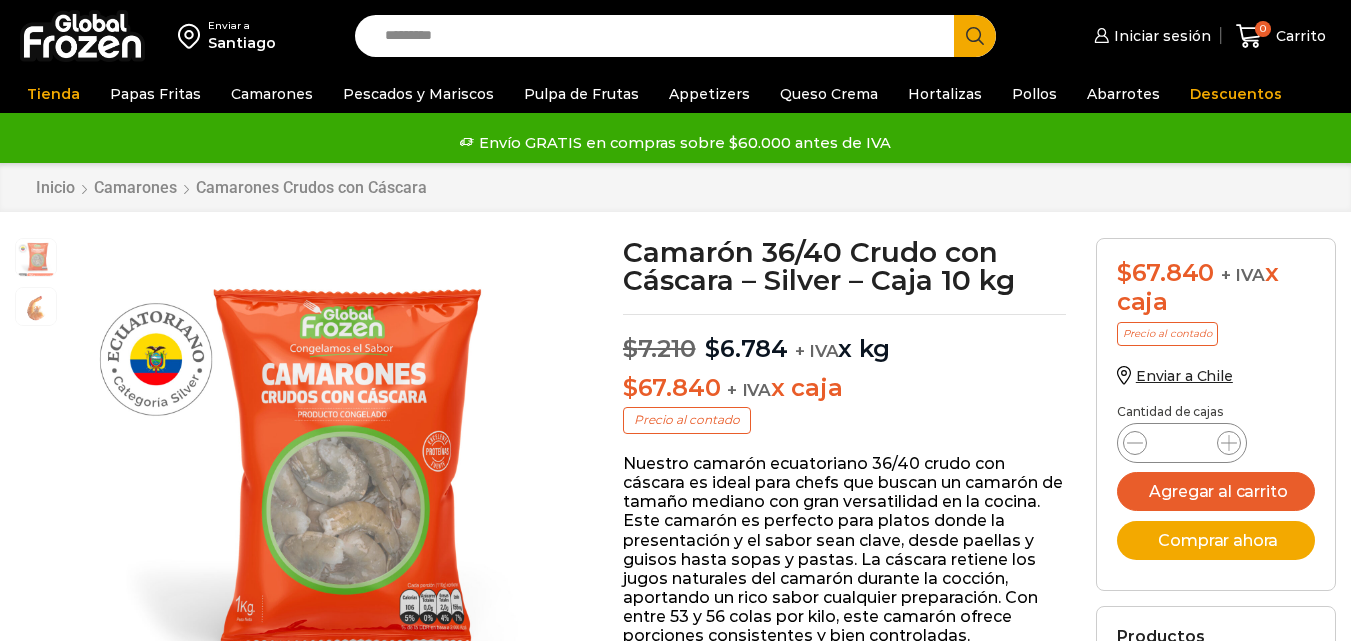 scroll, scrollTop: 1, scrollLeft: 0, axis: vertical 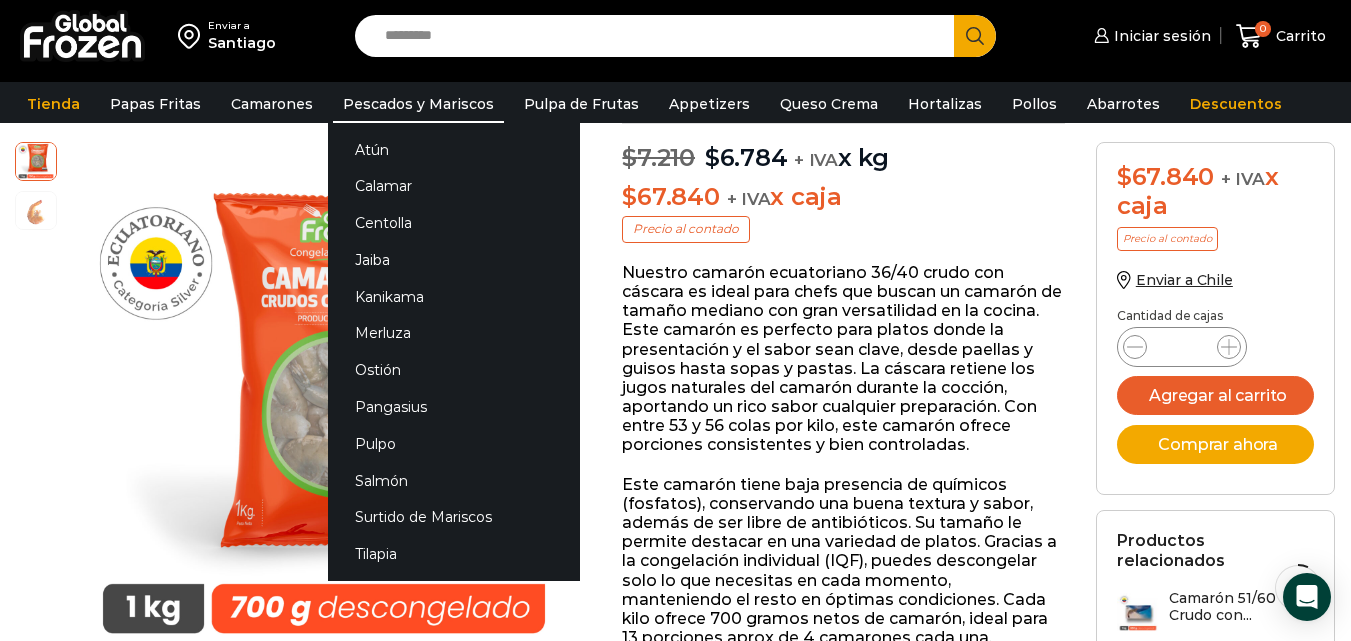 click on "Pescados y Mariscos" at bounding box center [418, 104] 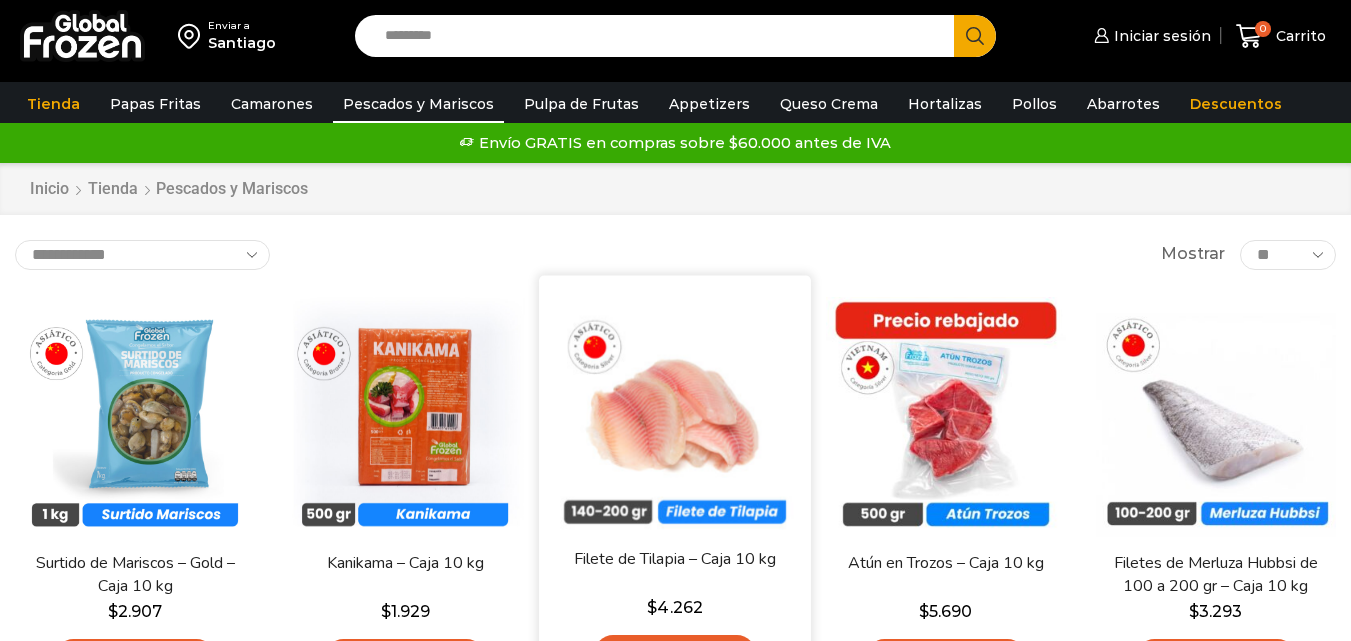 scroll, scrollTop: 0, scrollLeft: 0, axis: both 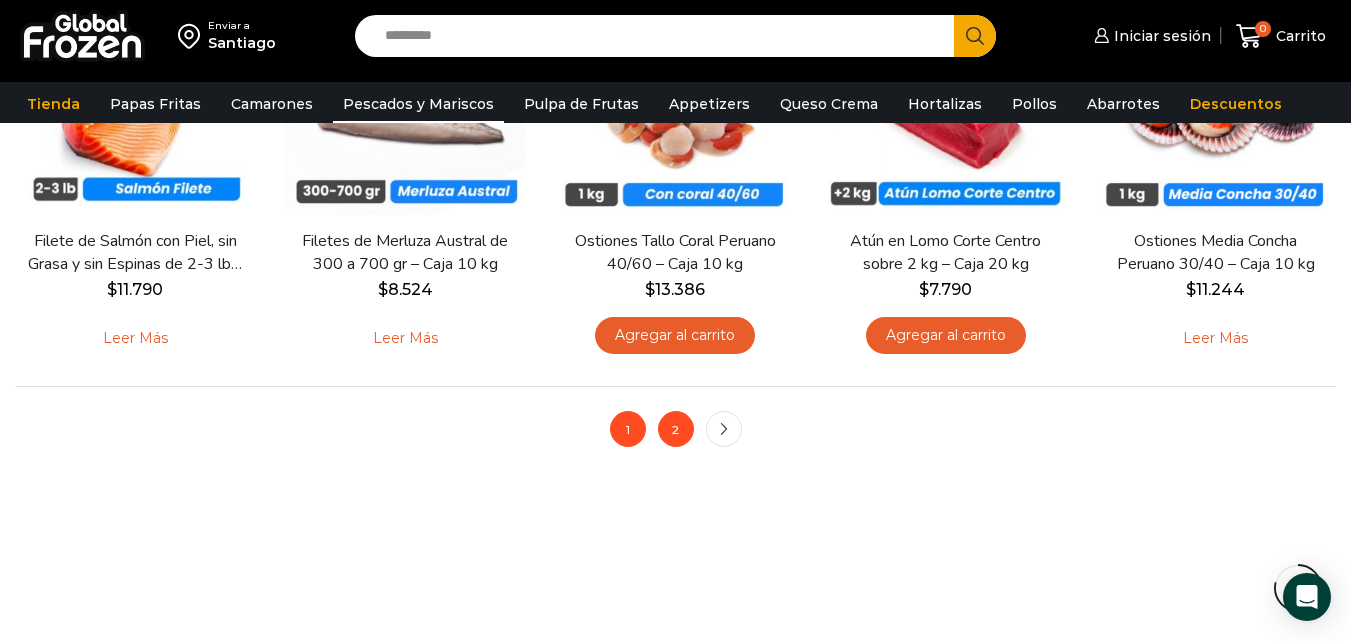 click on "2" at bounding box center [676, 429] 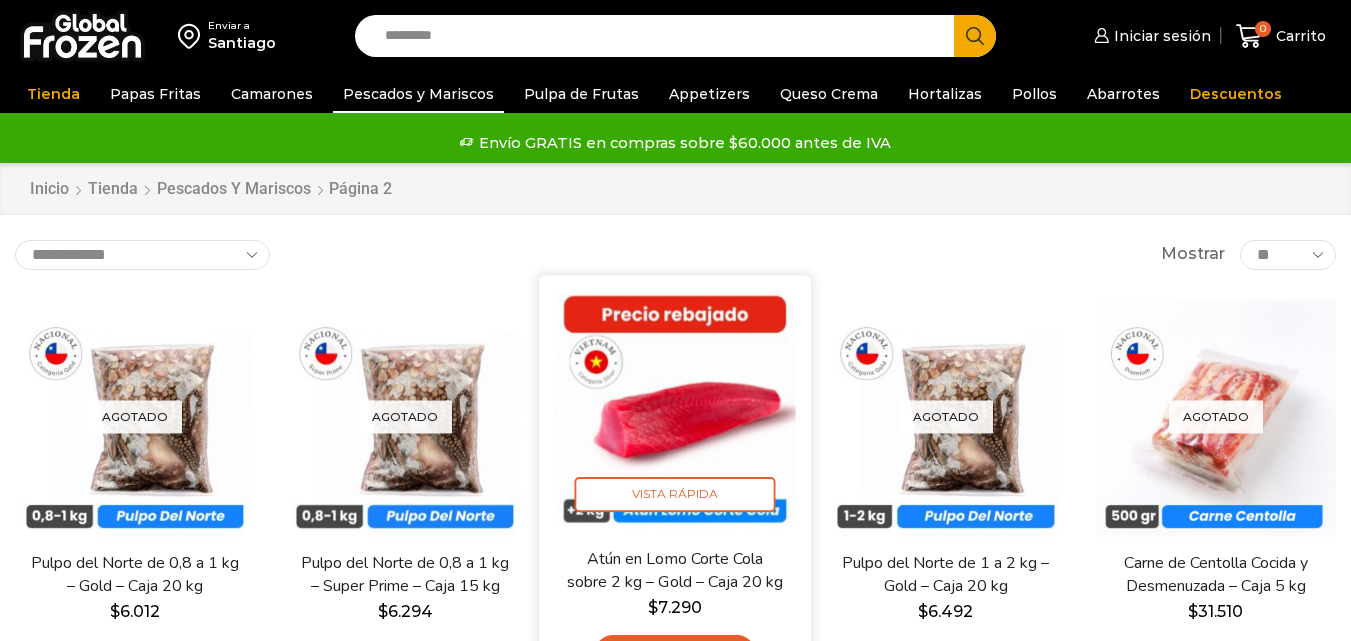 scroll, scrollTop: 0, scrollLeft: 0, axis: both 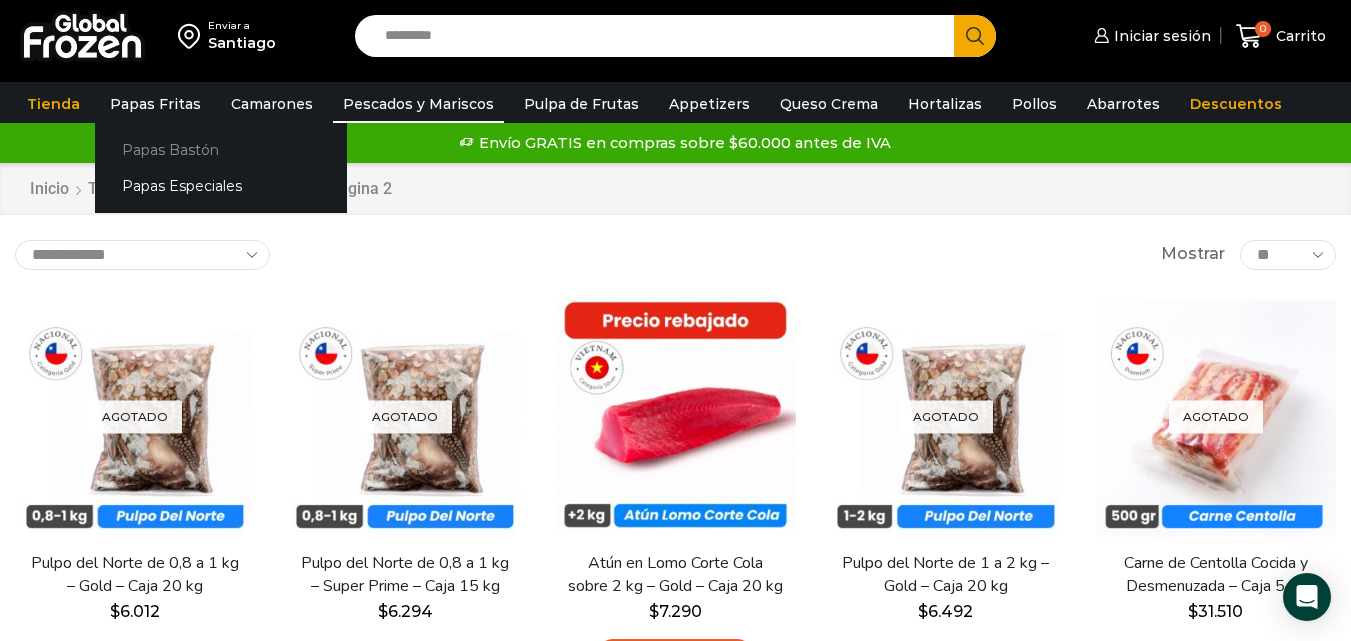 click on "Papas Bastón" at bounding box center (221, 149) 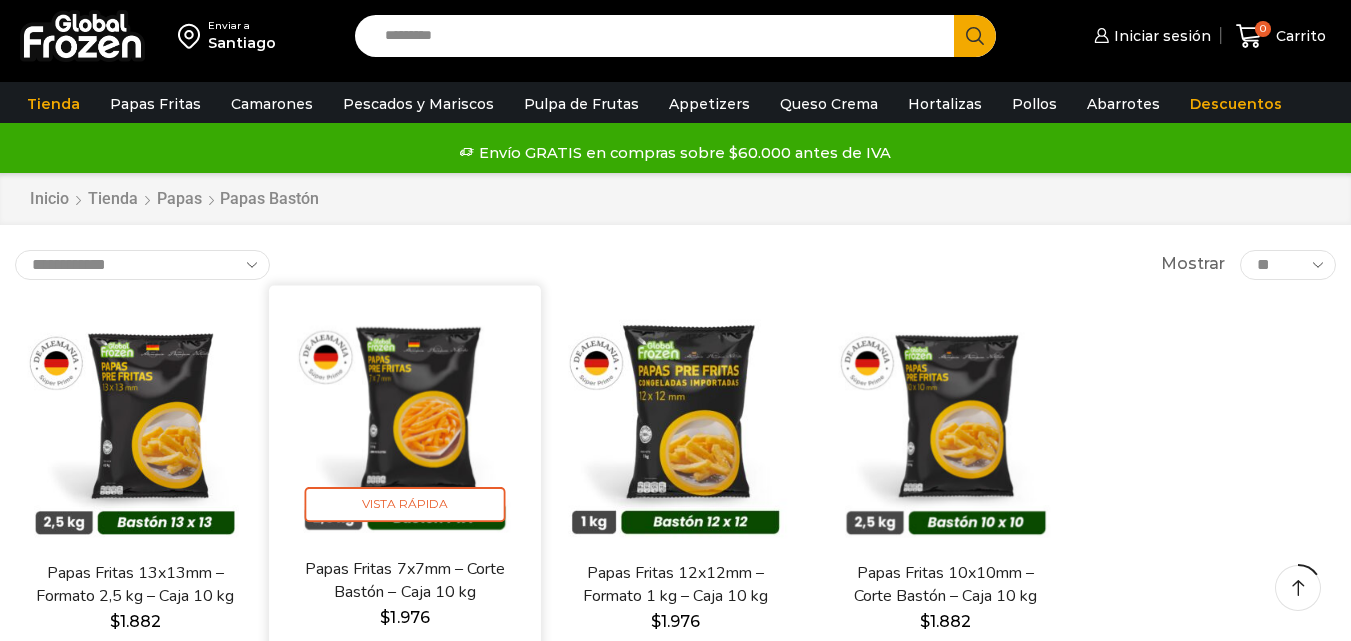 scroll, scrollTop: 100, scrollLeft: 0, axis: vertical 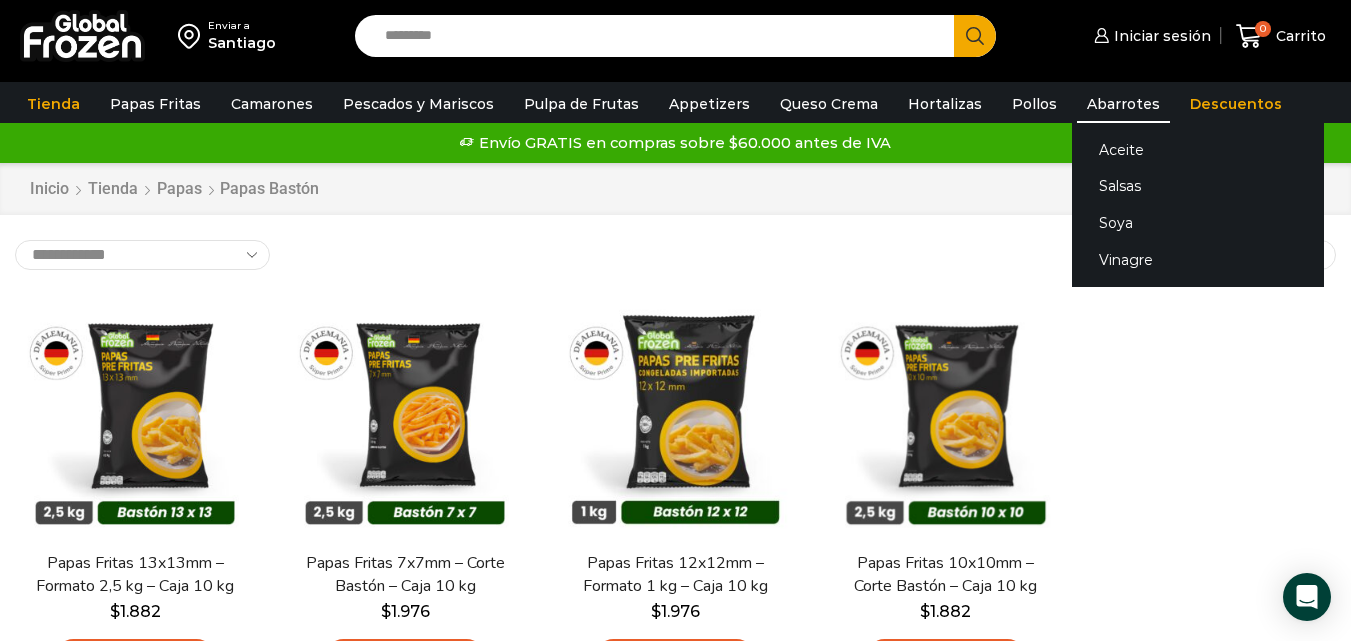 click on "Abarrotes" at bounding box center [1123, 104] 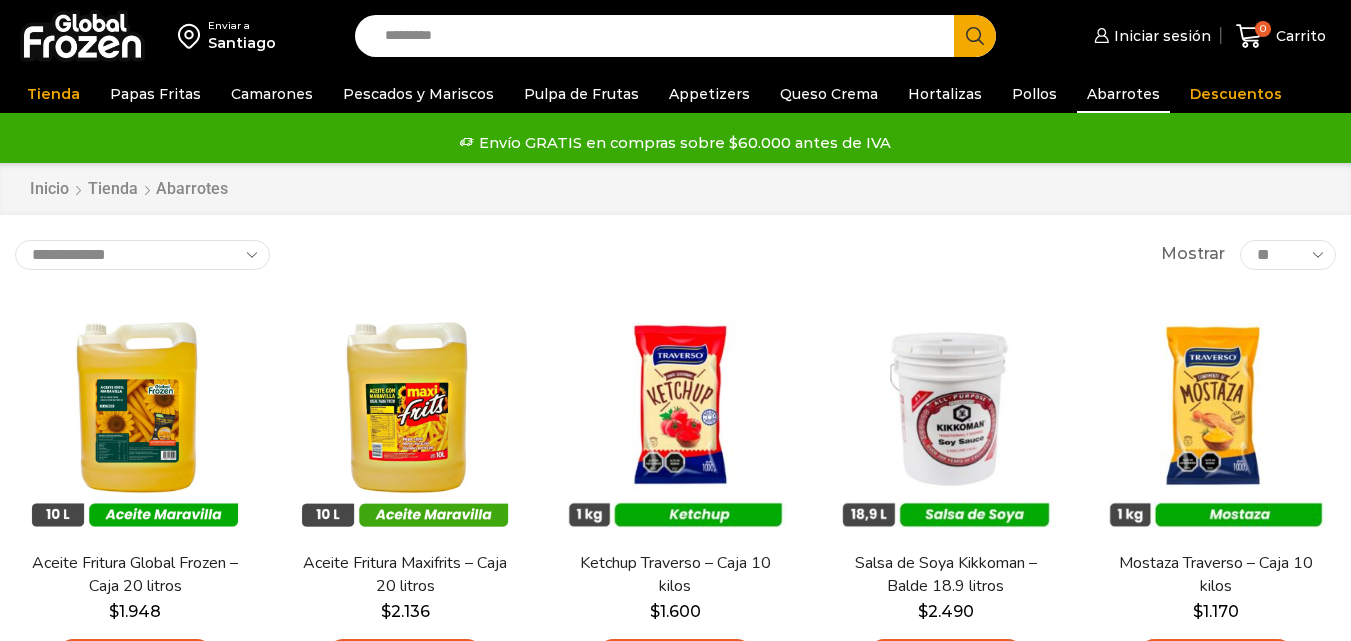 scroll, scrollTop: 0, scrollLeft: 0, axis: both 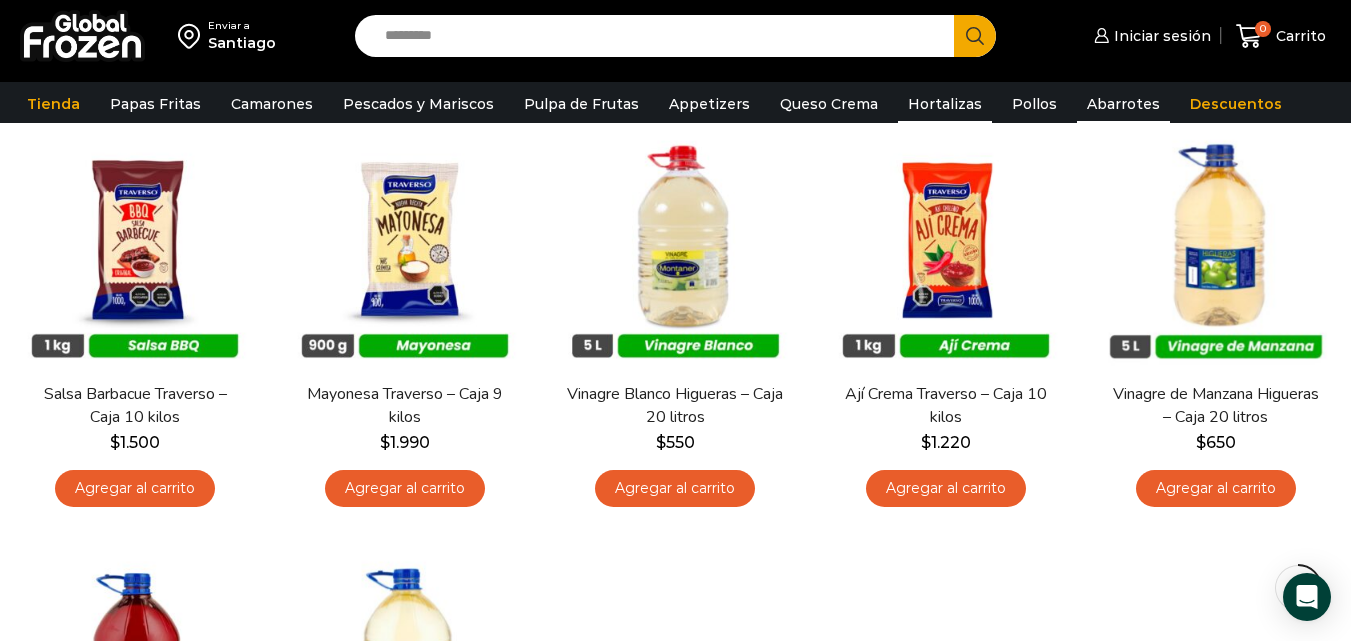 click on "Hortalizas" at bounding box center [945, 104] 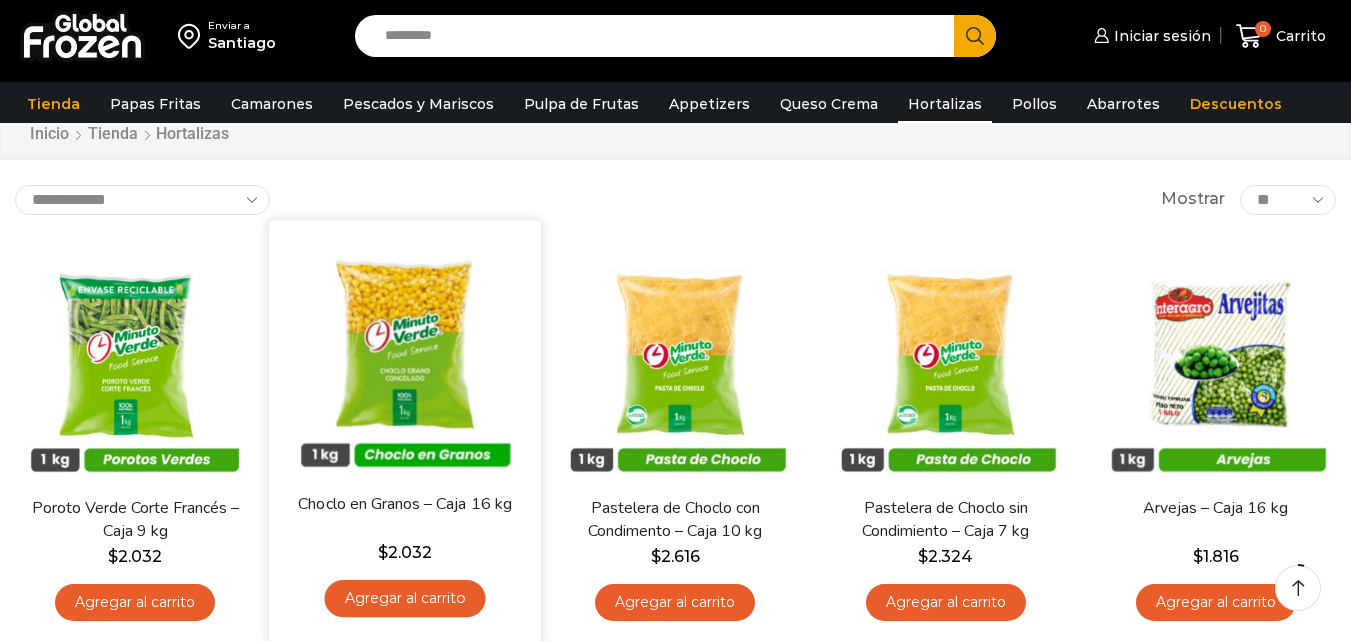 scroll, scrollTop: 100, scrollLeft: 0, axis: vertical 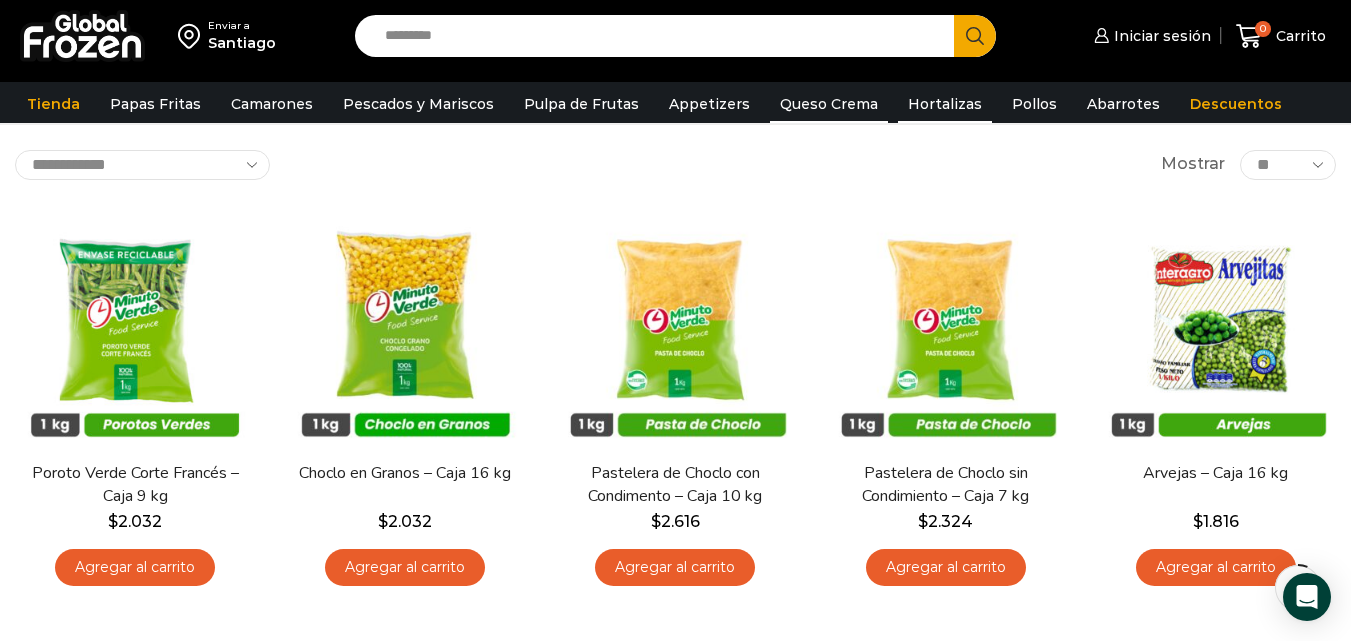 click on "Queso Crema" at bounding box center (829, 104) 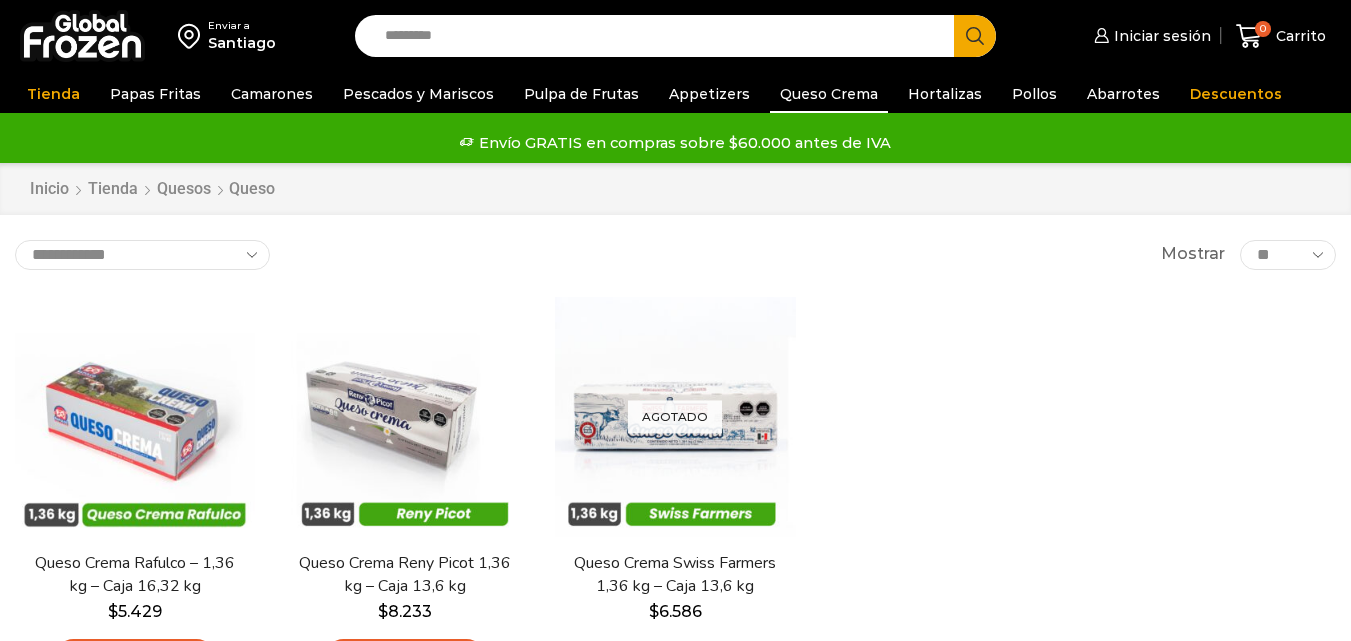 scroll, scrollTop: 0, scrollLeft: 0, axis: both 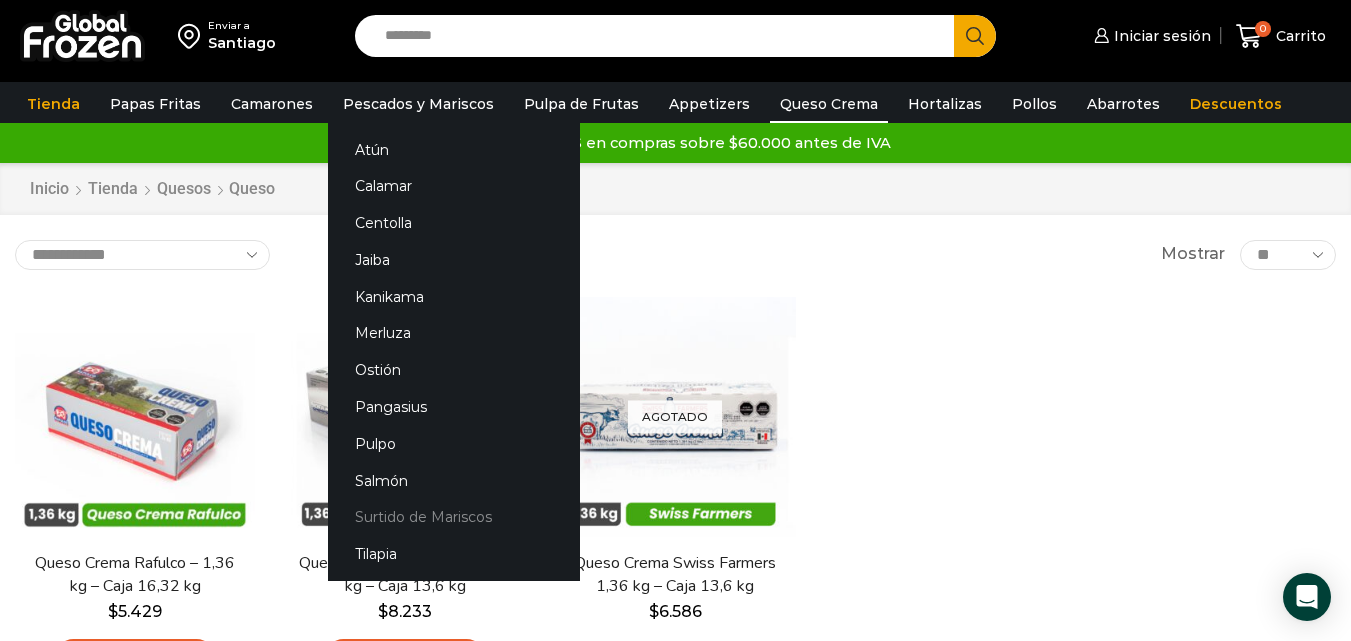 click on "Surtido de Mariscos" at bounding box center [454, 517] 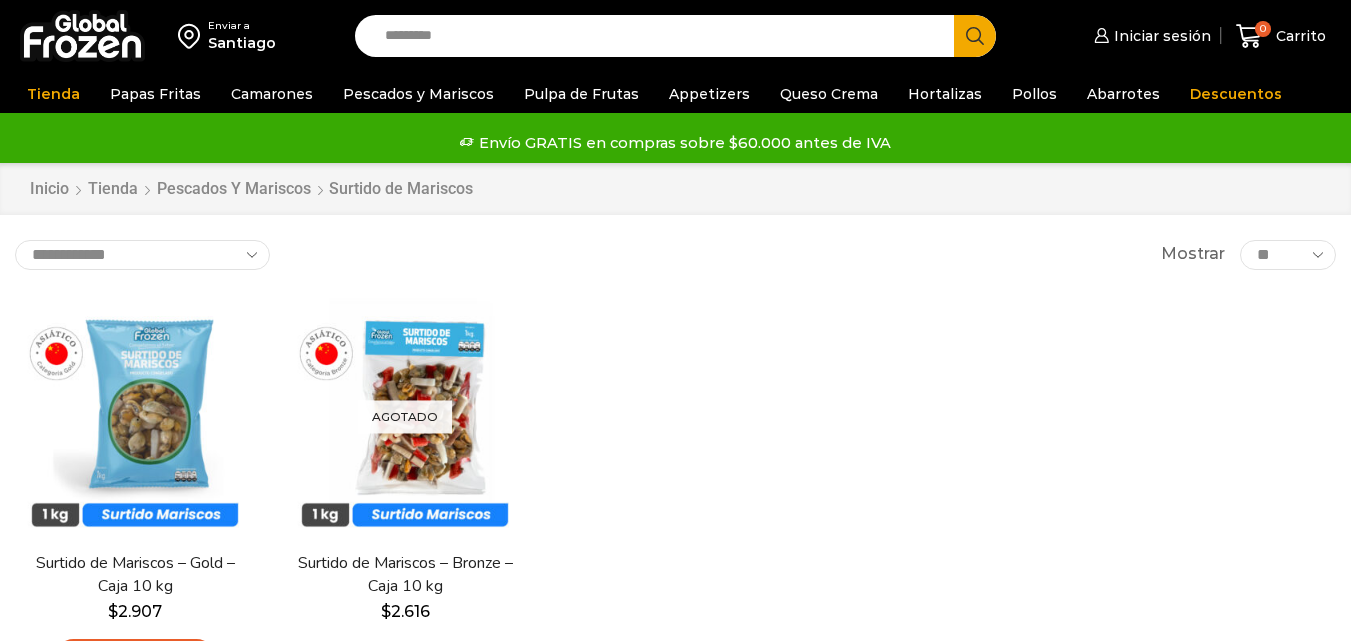 scroll, scrollTop: 0, scrollLeft: 0, axis: both 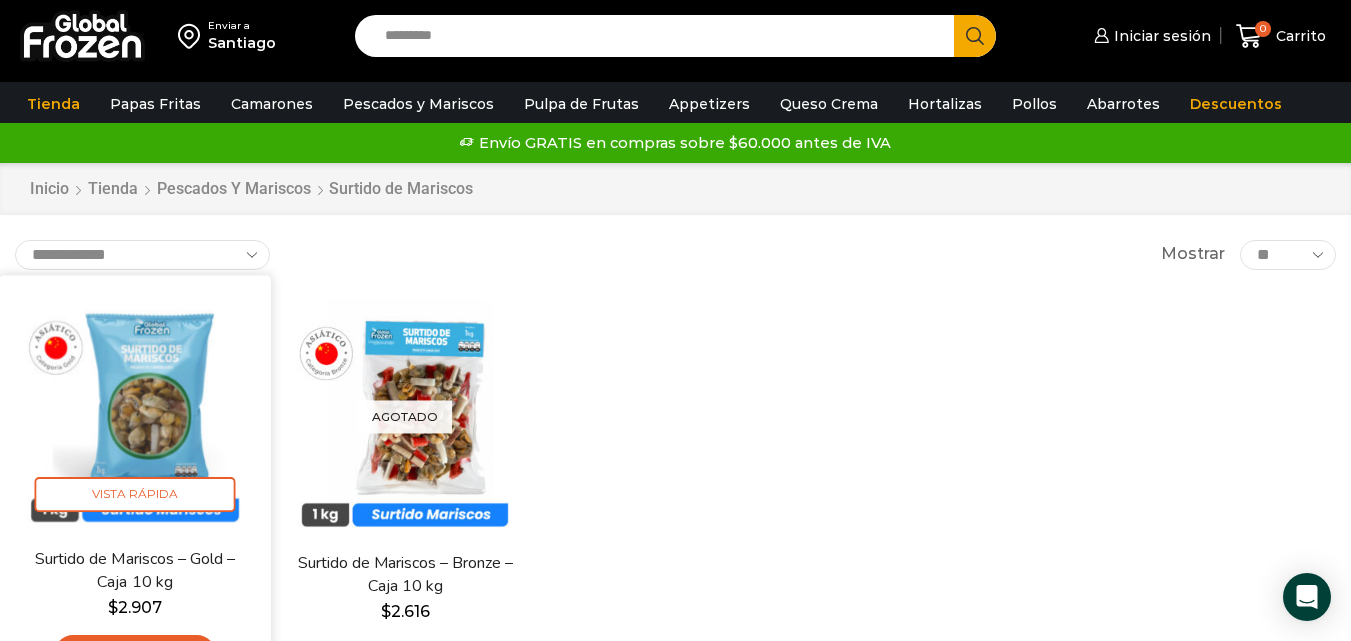 click at bounding box center (135, 411) 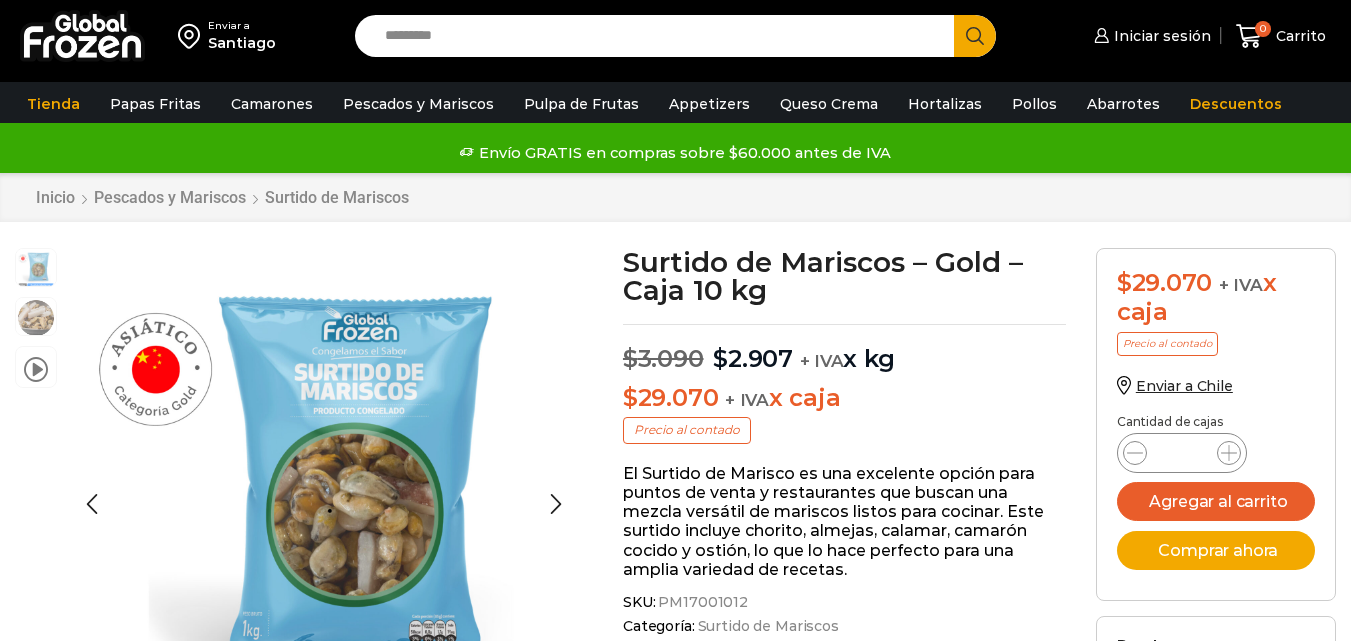 scroll, scrollTop: 1, scrollLeft: 0, axis: vertical 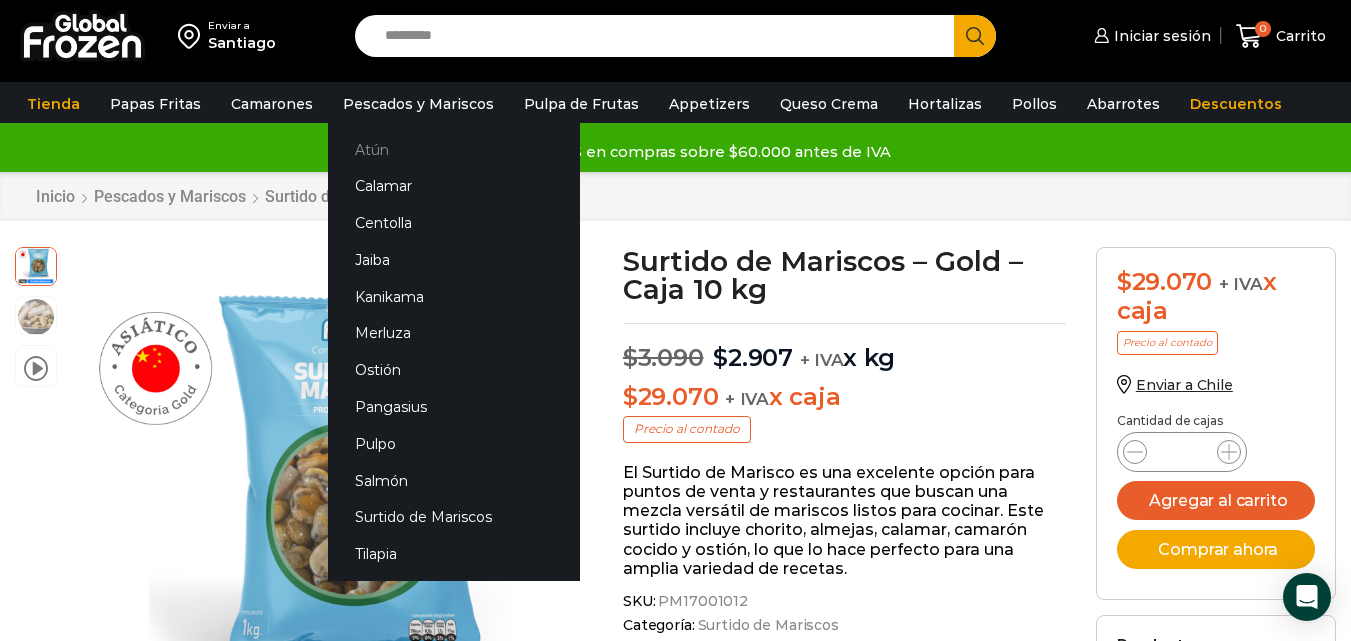 click on "Atún" at bounding box center [454, 149] 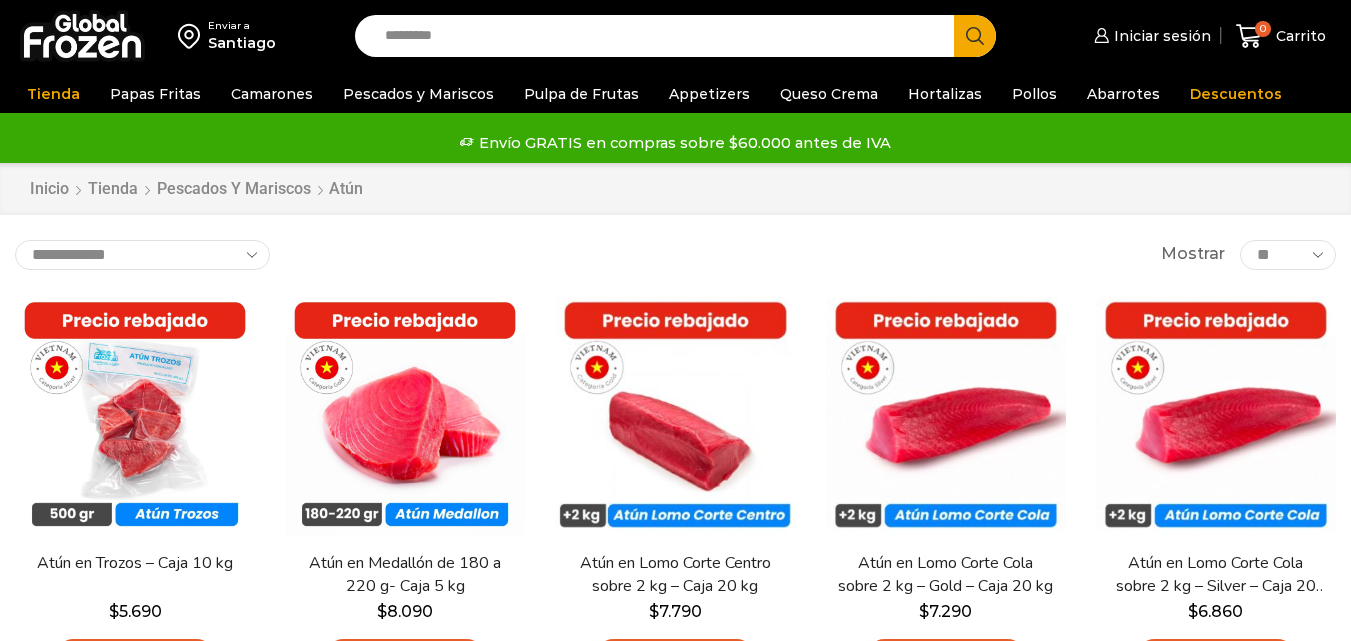 scroll, scrollTop: 0, scrollLeft: 0, axis: both 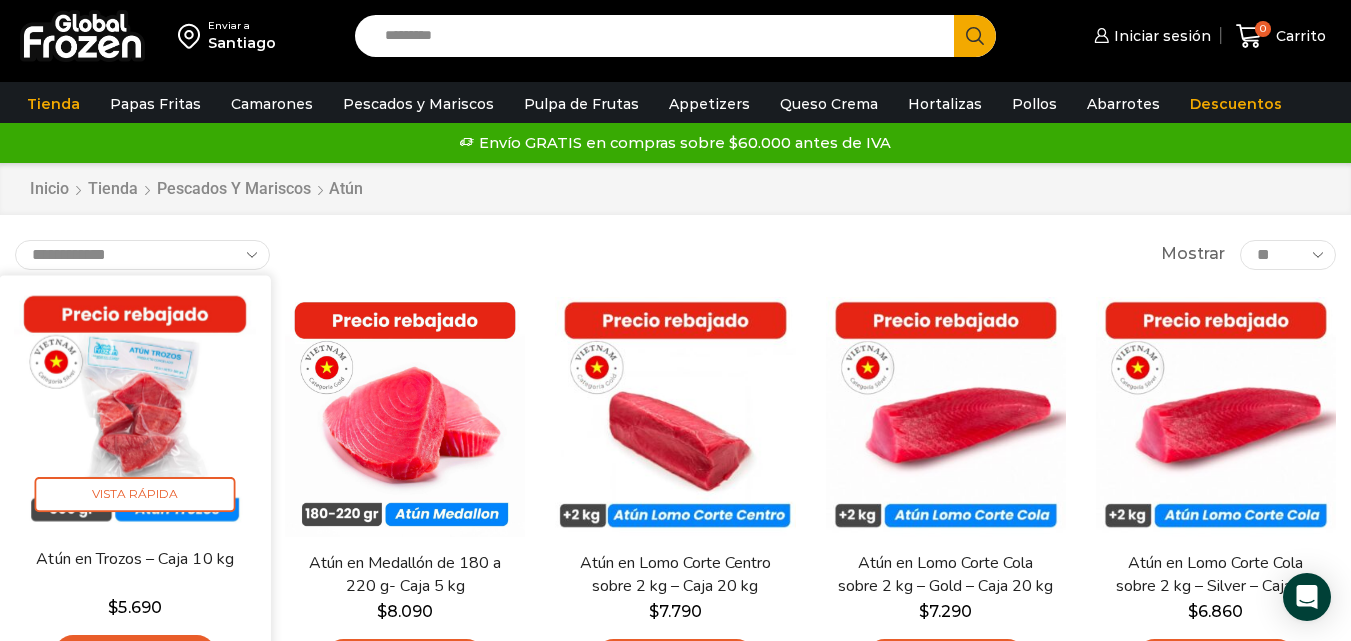 click at bounding box center [135, 411] 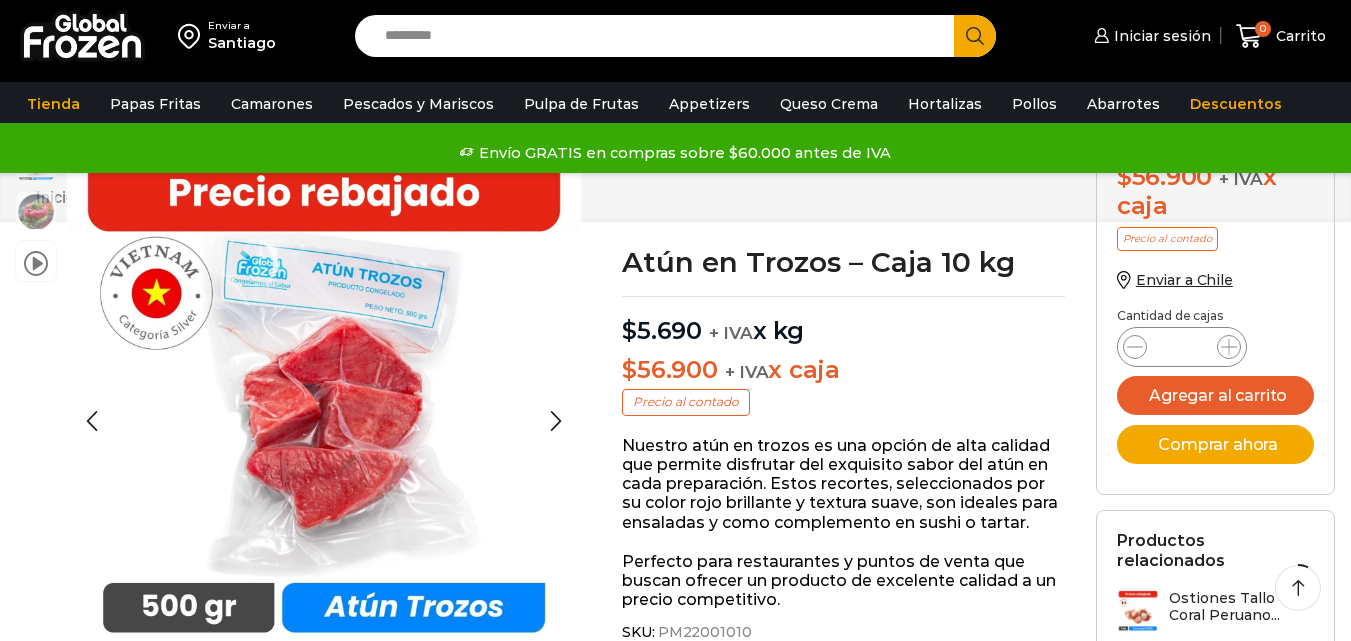 scroll, scrollTop: 201, scrollLeft: 0, axis: vertical 